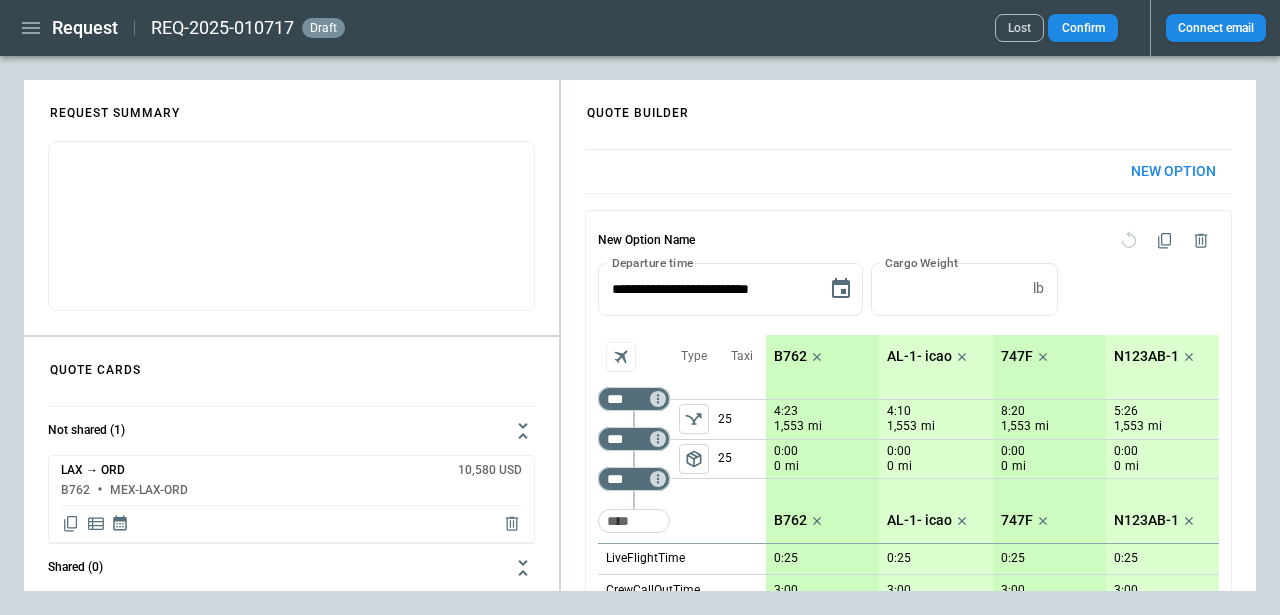 scroll, scrollTop: 0, scrollLeft: 0, axis: both 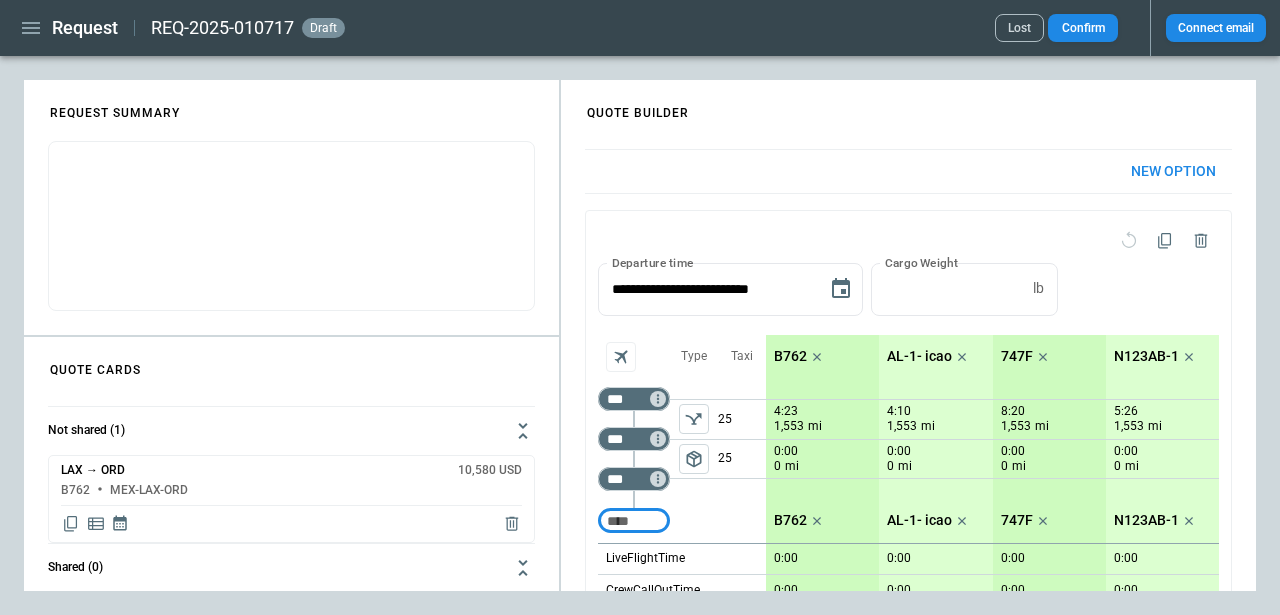 type on "**********" 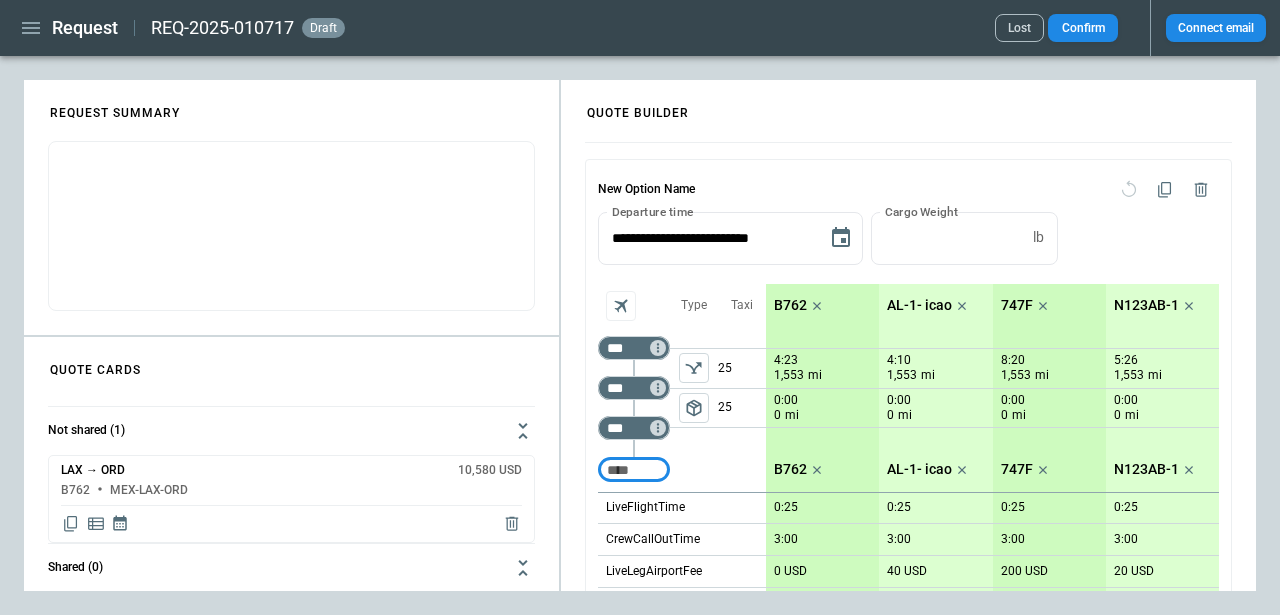scroll, scrollTop: 0, scrollLeft: 0, axis: both 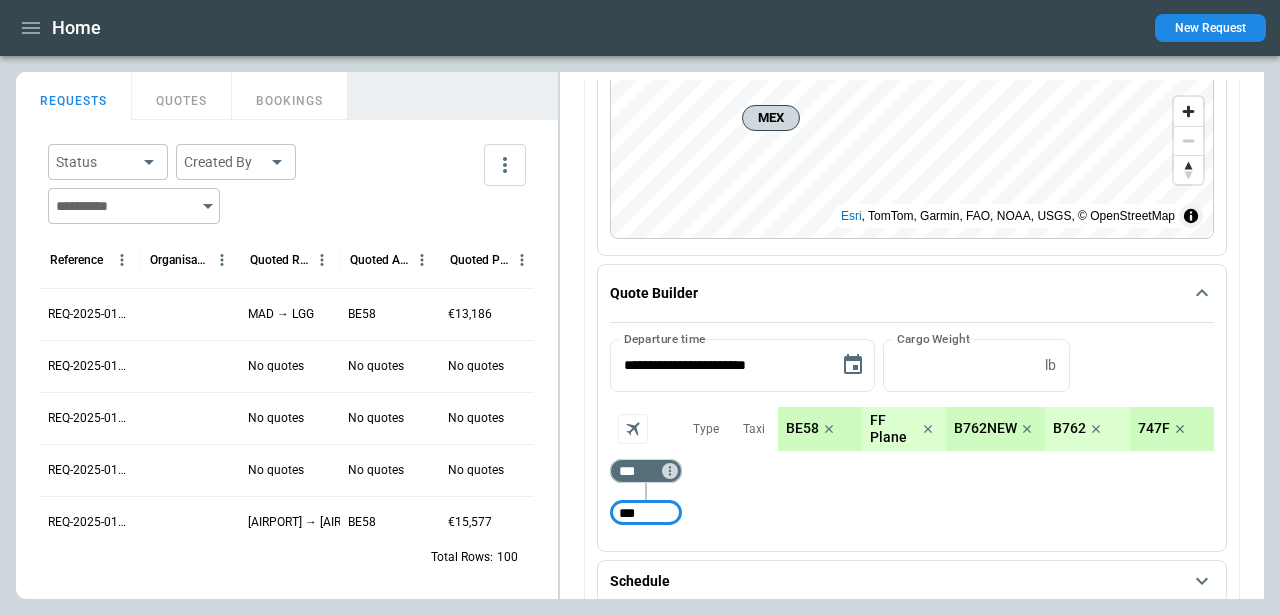 type on "***" 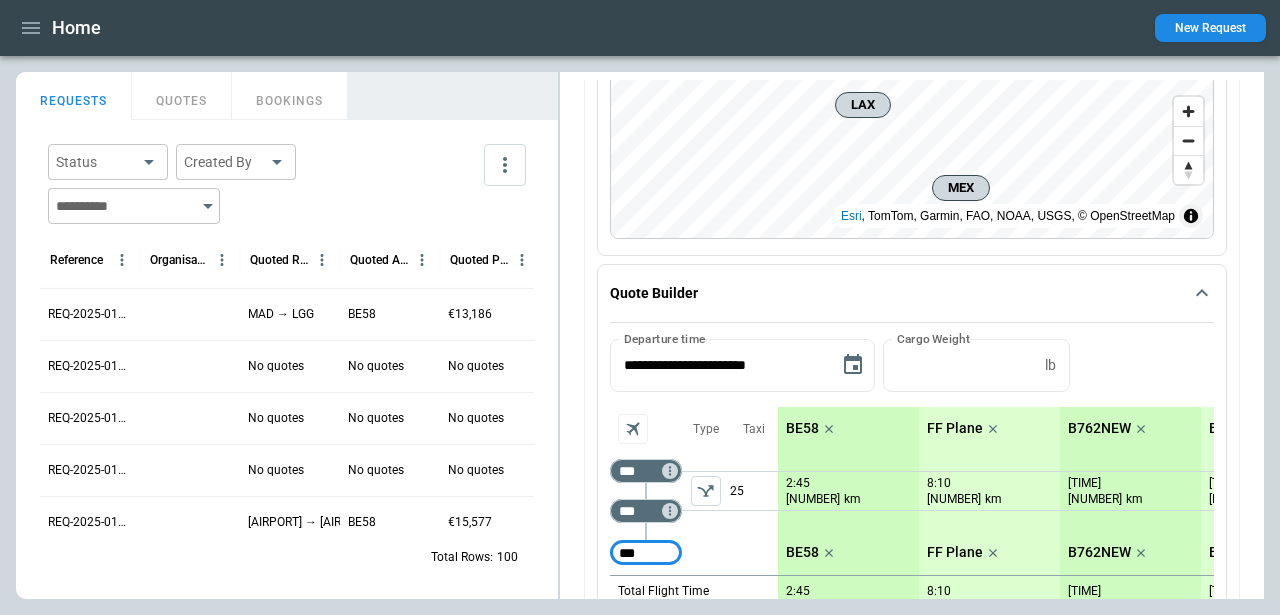 type on "***" 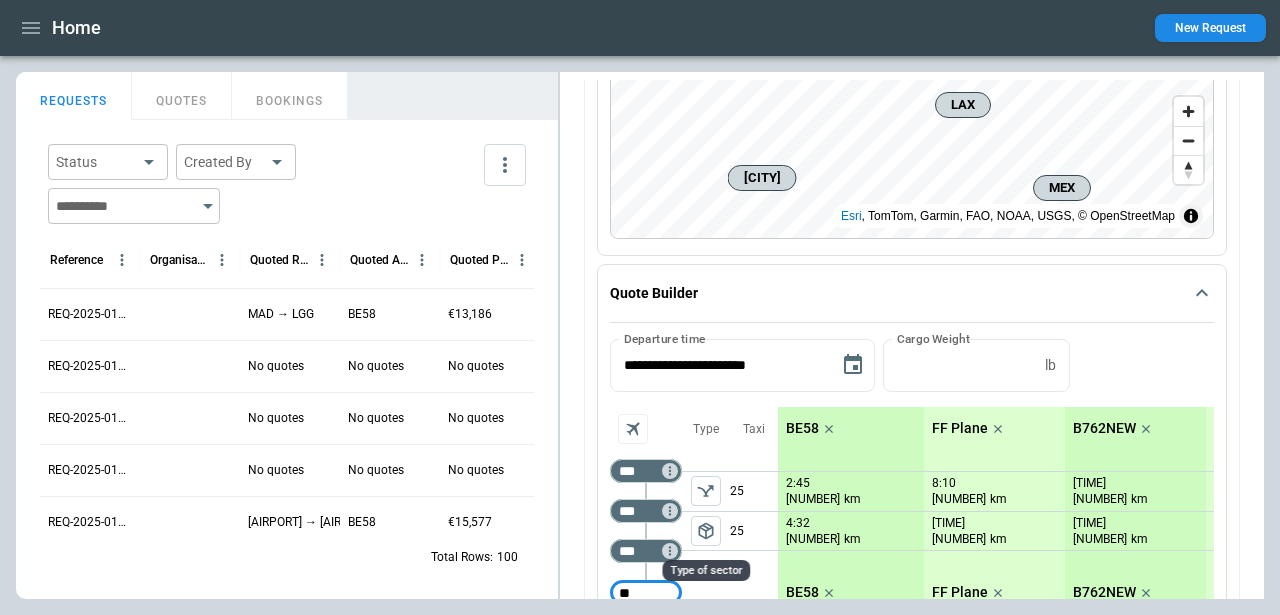 scroll, scrollTop: 236, scrollLeft: 0, axis: vertical 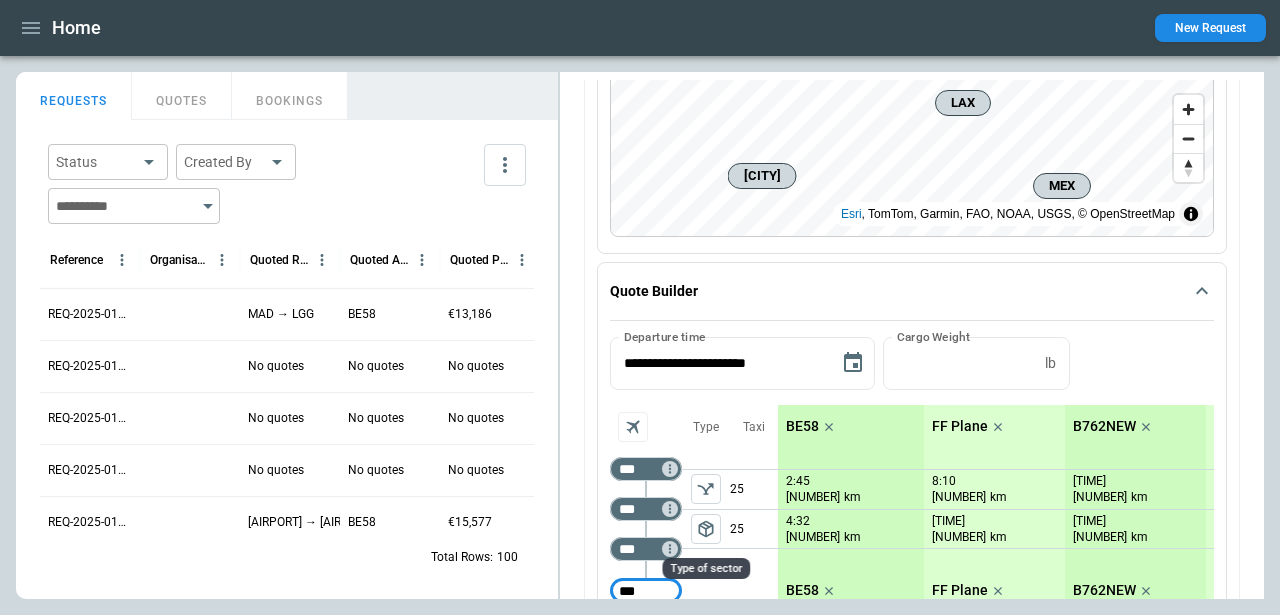 type on "***" 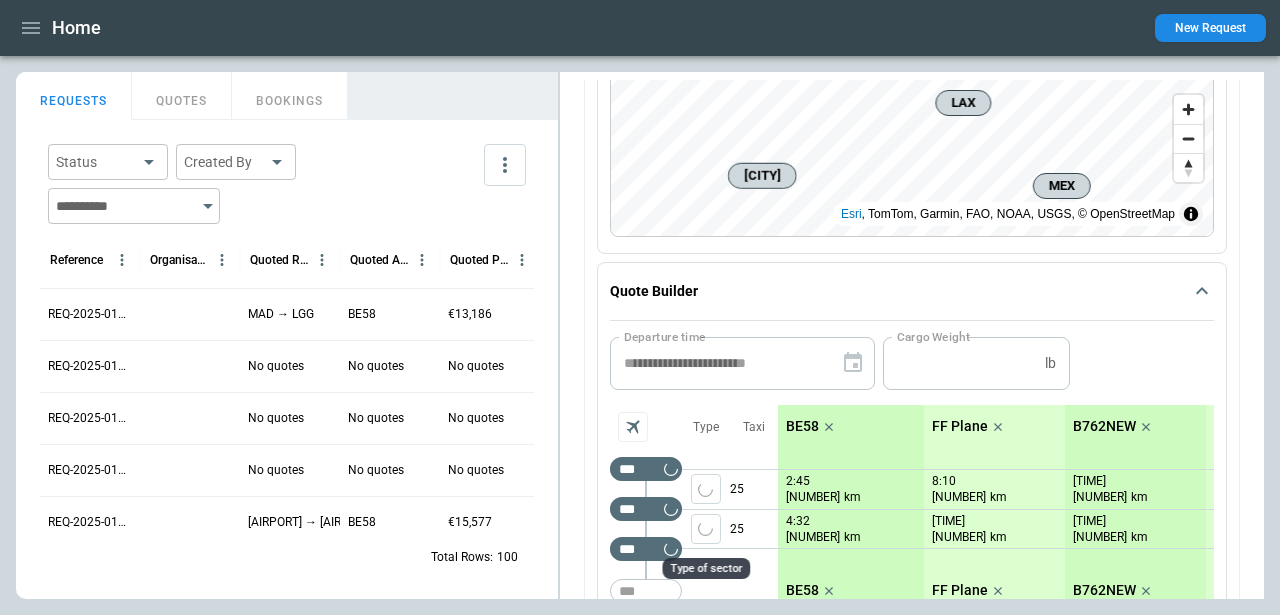 type 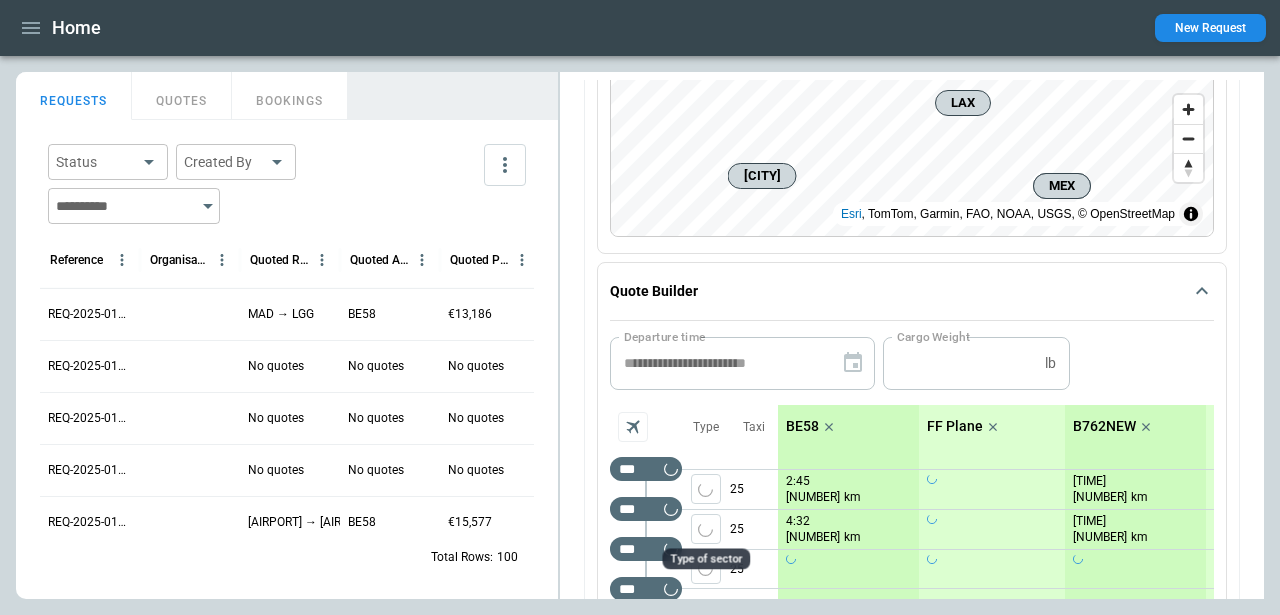 scroll, scrollTop: 246, scrollLeft: 0, axis: vertical 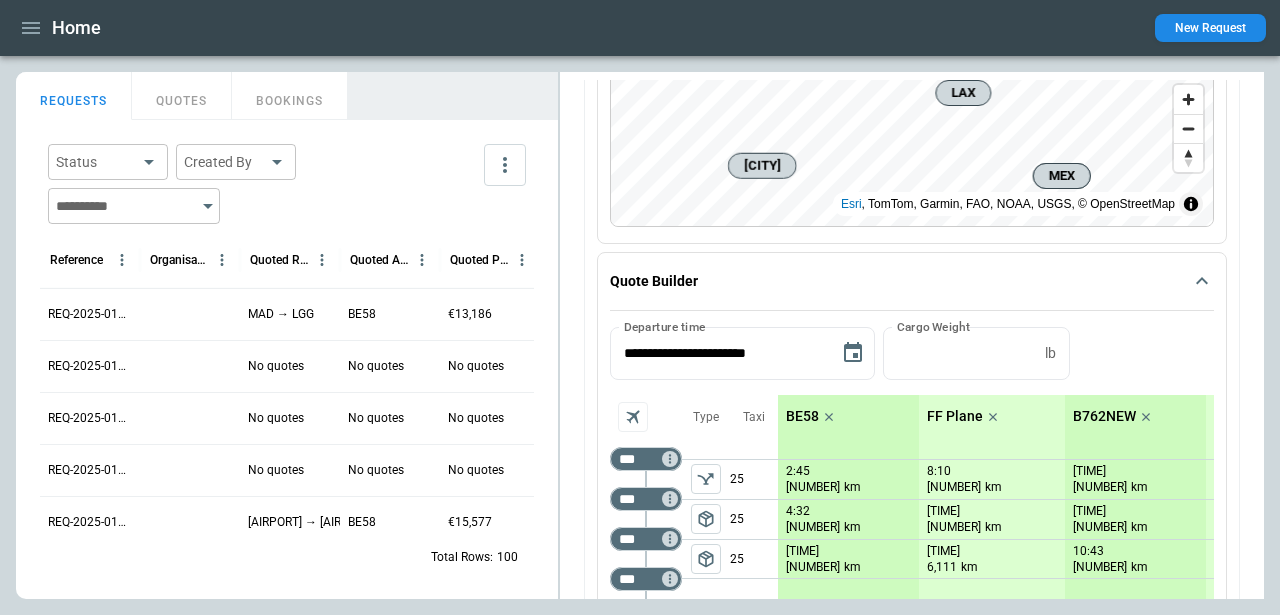 click on "package_2" at bounding box center [706, 559] 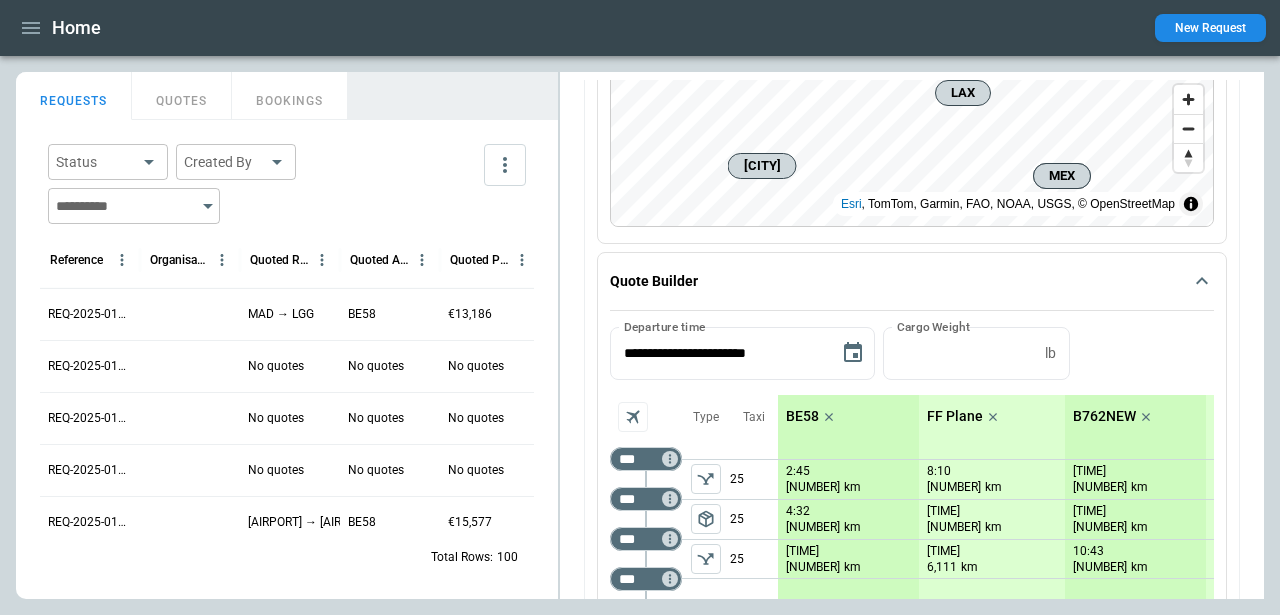 click on "**********" at bounding box center [912, 702] 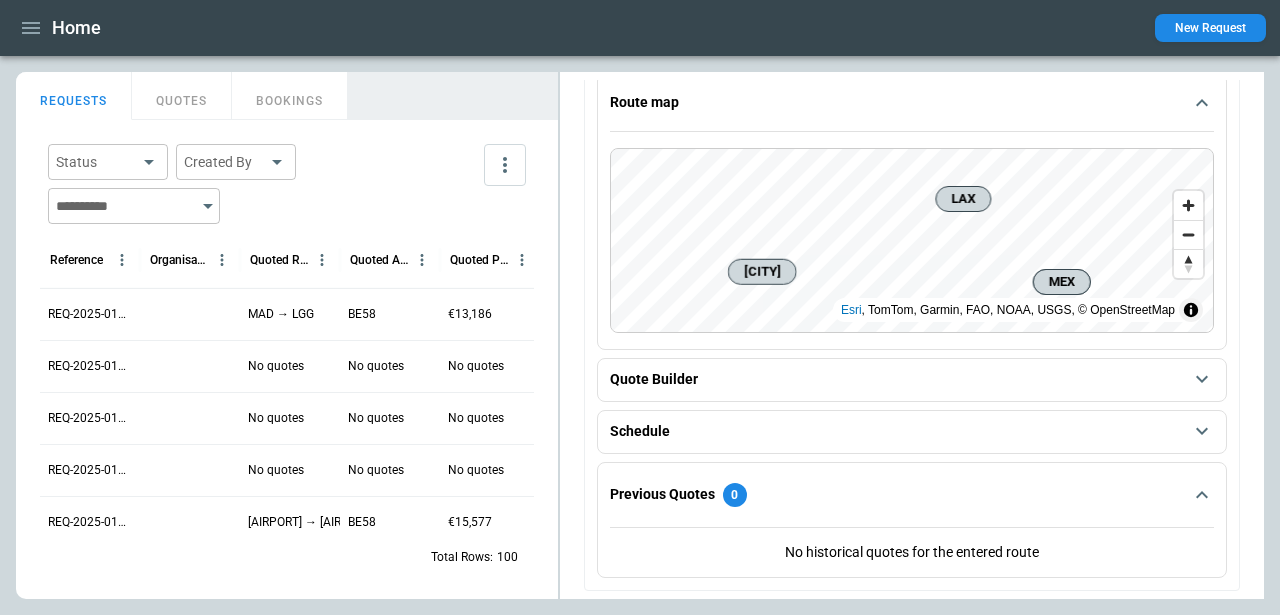 scroll, scrollTop: 140, scrollLeft: 0, axis: vertical 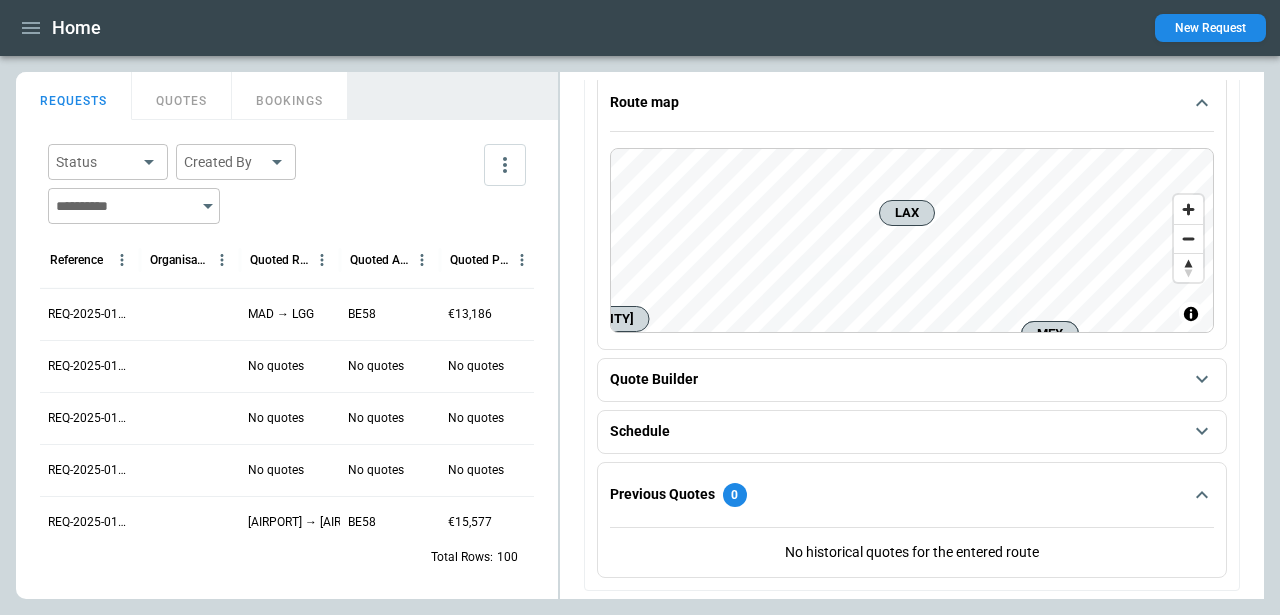 click 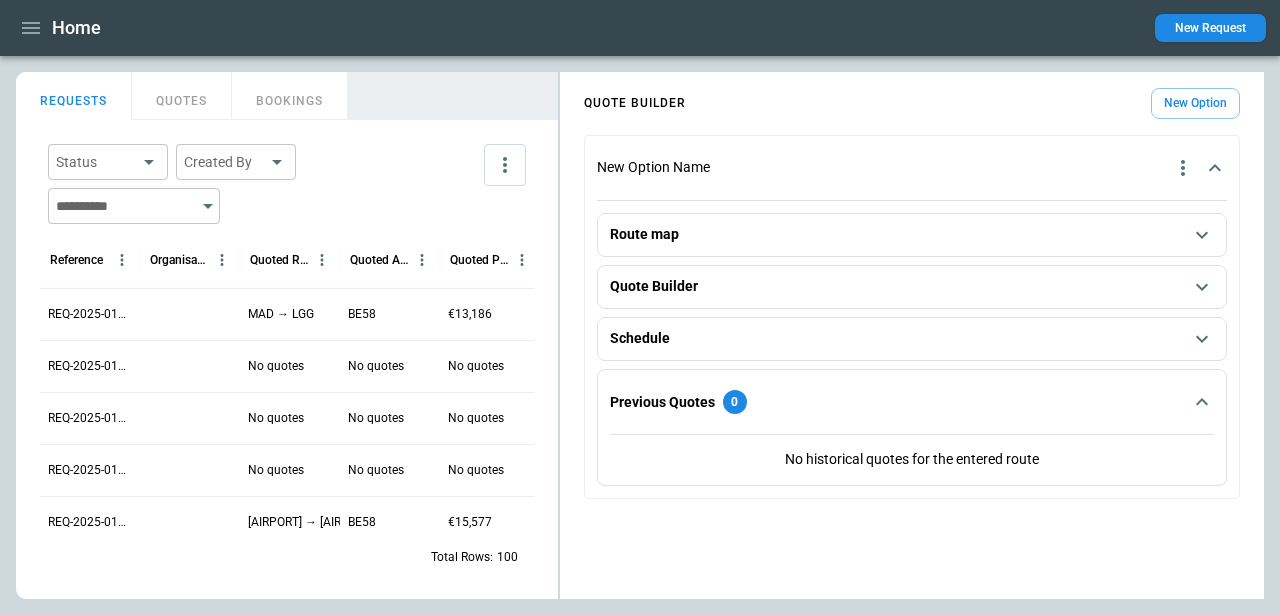 scroll, scrollTop: 0, scrollLeft: 0, axis: both 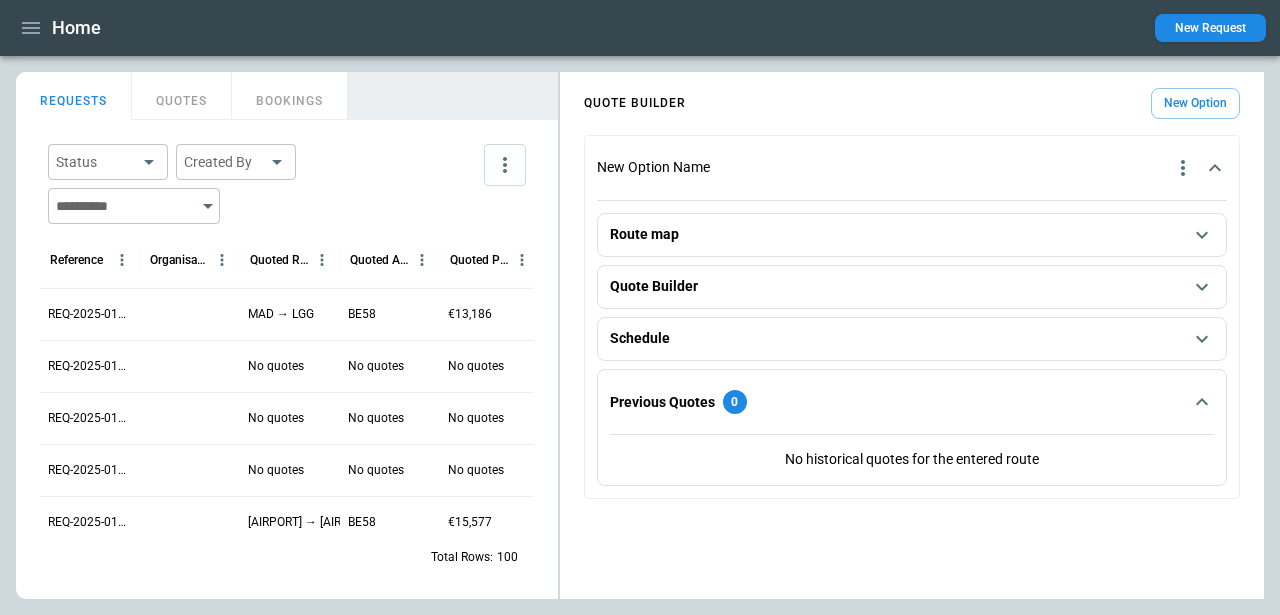click on "Schedule" at bounding box center (900, 338) 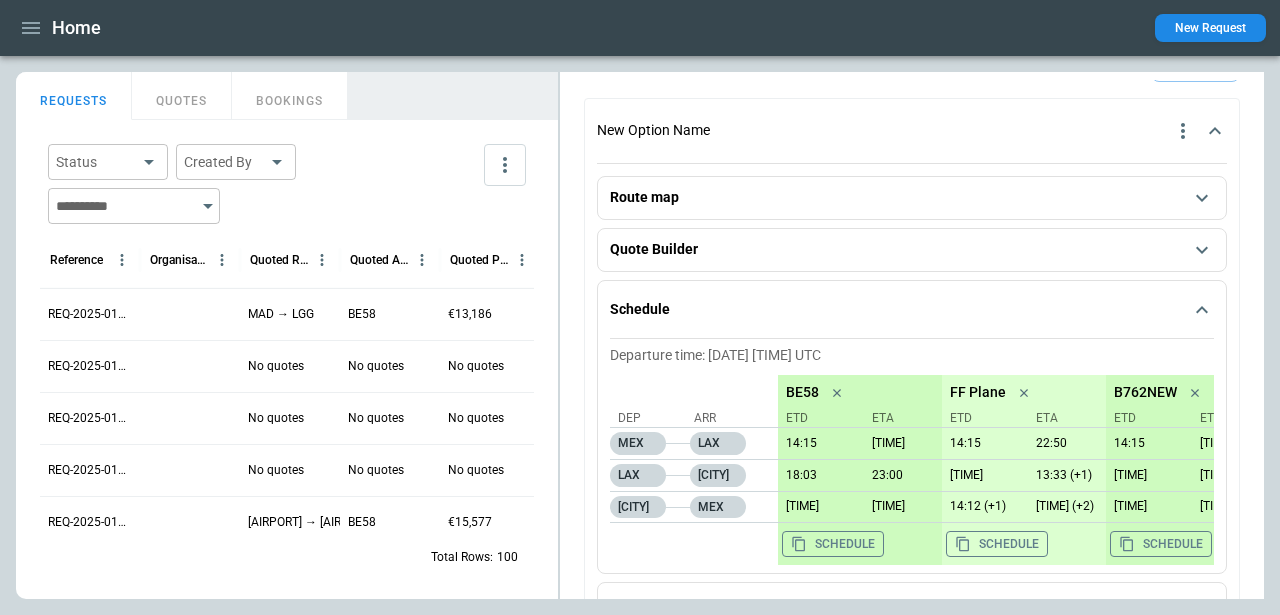 scroll, scrollTop: 39, scrollLeft: 0, axis: vertical 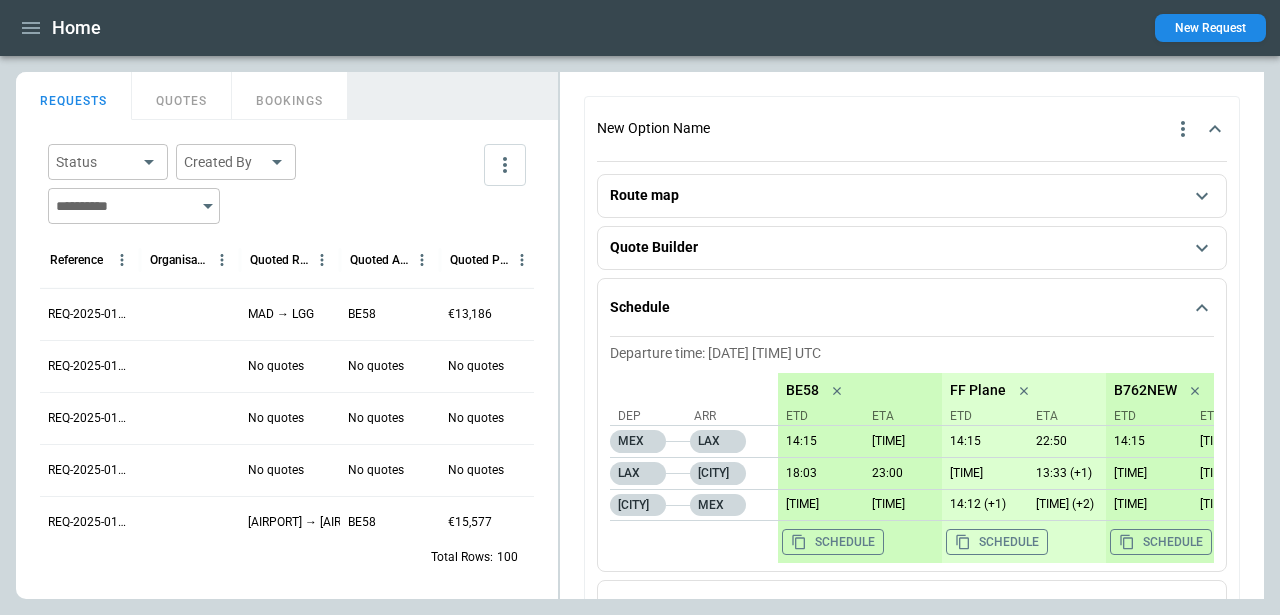 click on "Route map" at bounding box center [900, 195] 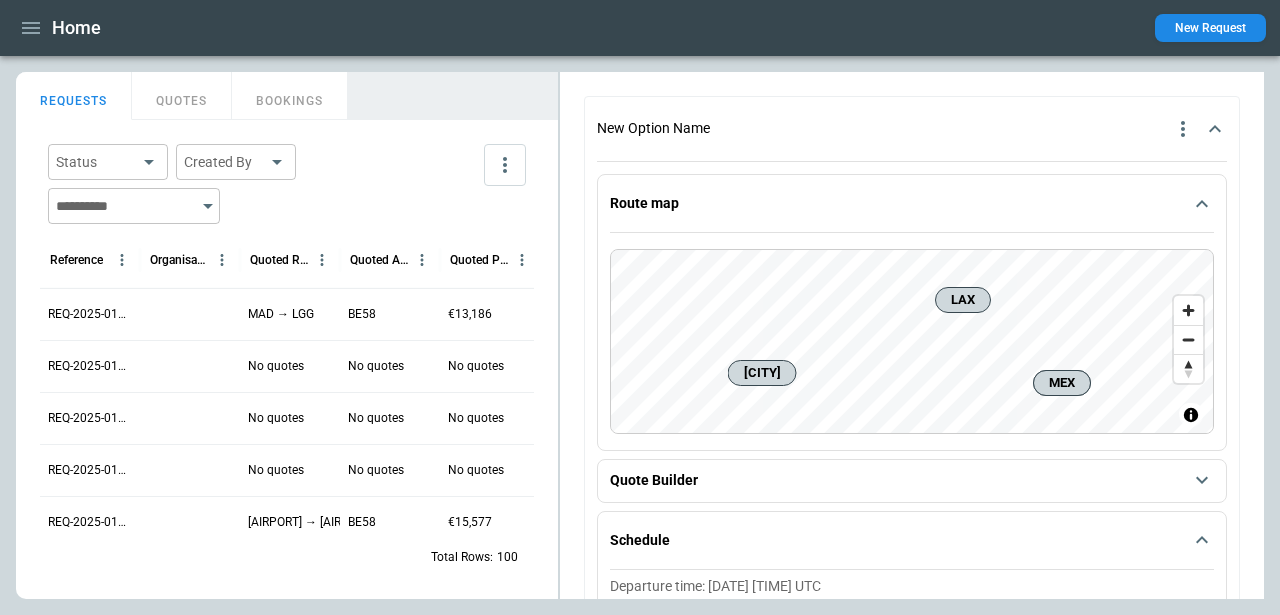 click on "Schedule" at bounding box center [912, 541] 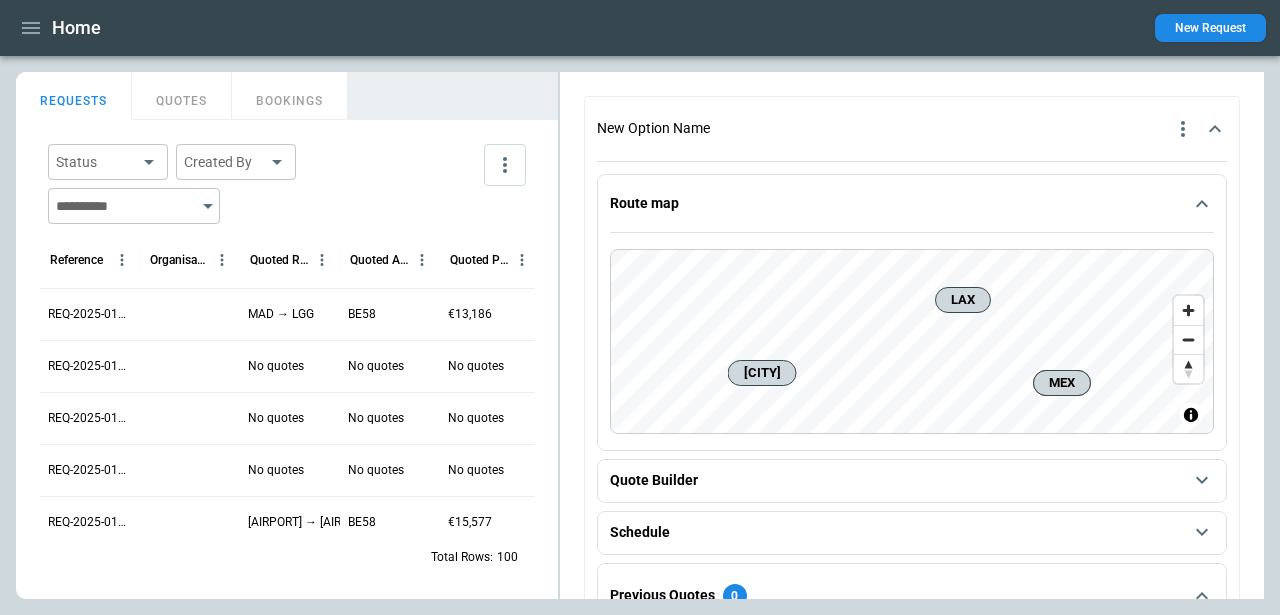 scroll, scrollTop: 130, scrollLeft: 0, axis: vertical 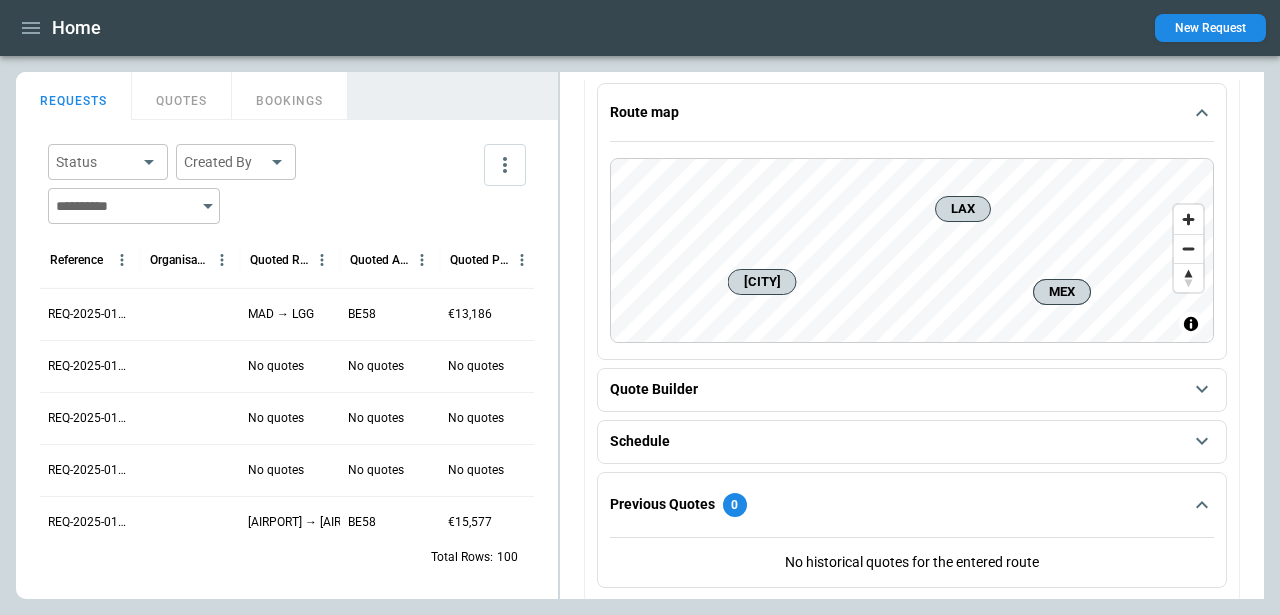 click on "Quote Builder" at bounding box center (900, 389) 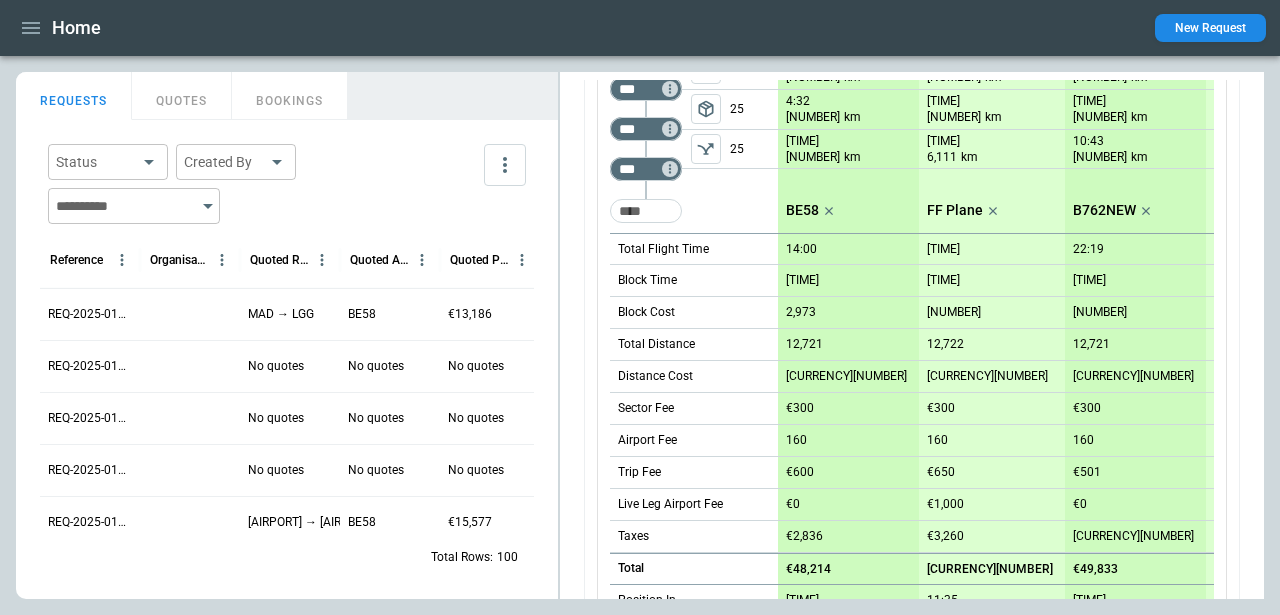 scroll, scrollTop: 996, scrollLeft: 0, axis: vertical 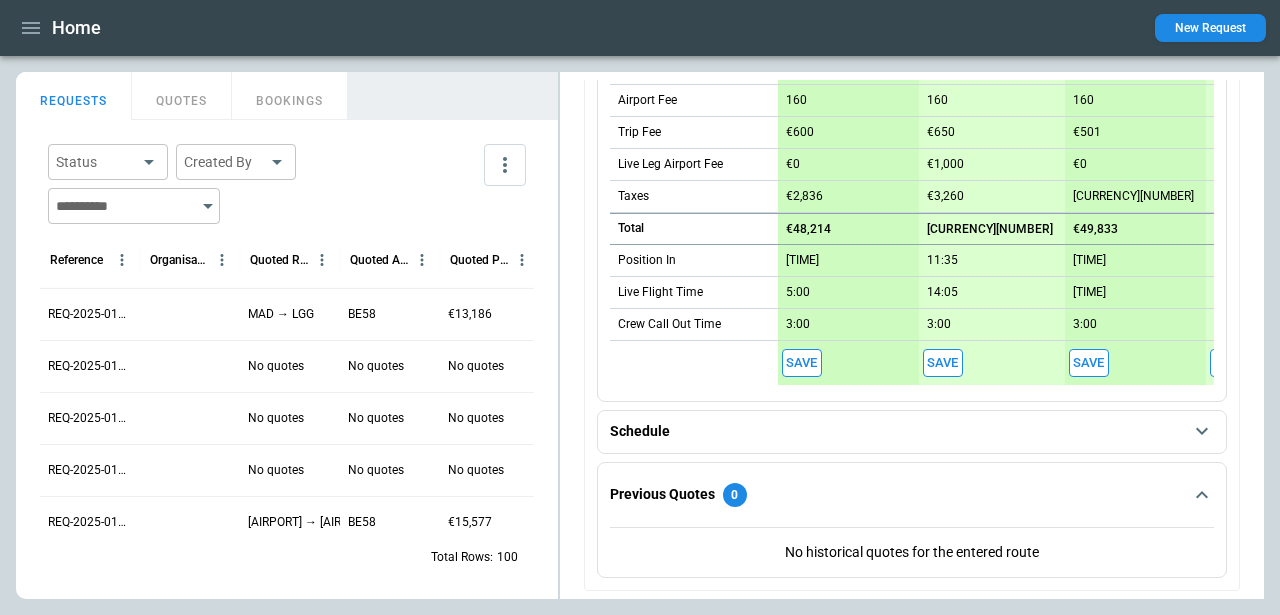 click on "Schedule" at bounding box center (912, 432) 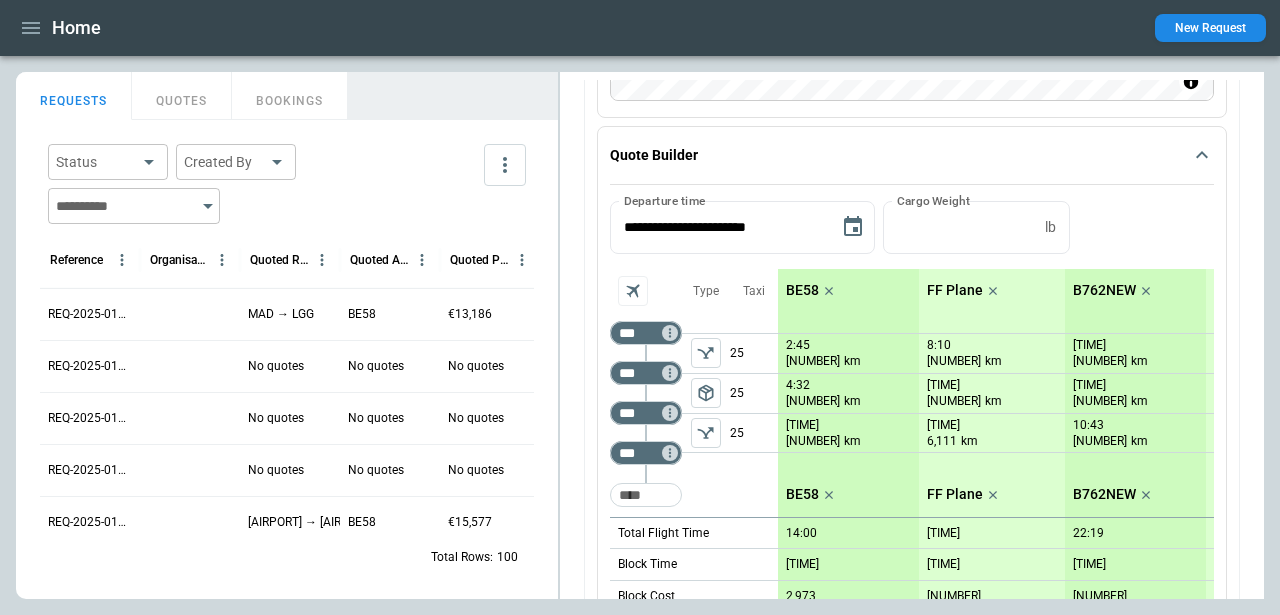 scroll, scrollTop: 368, scrollLeft: 0, axis: vertical 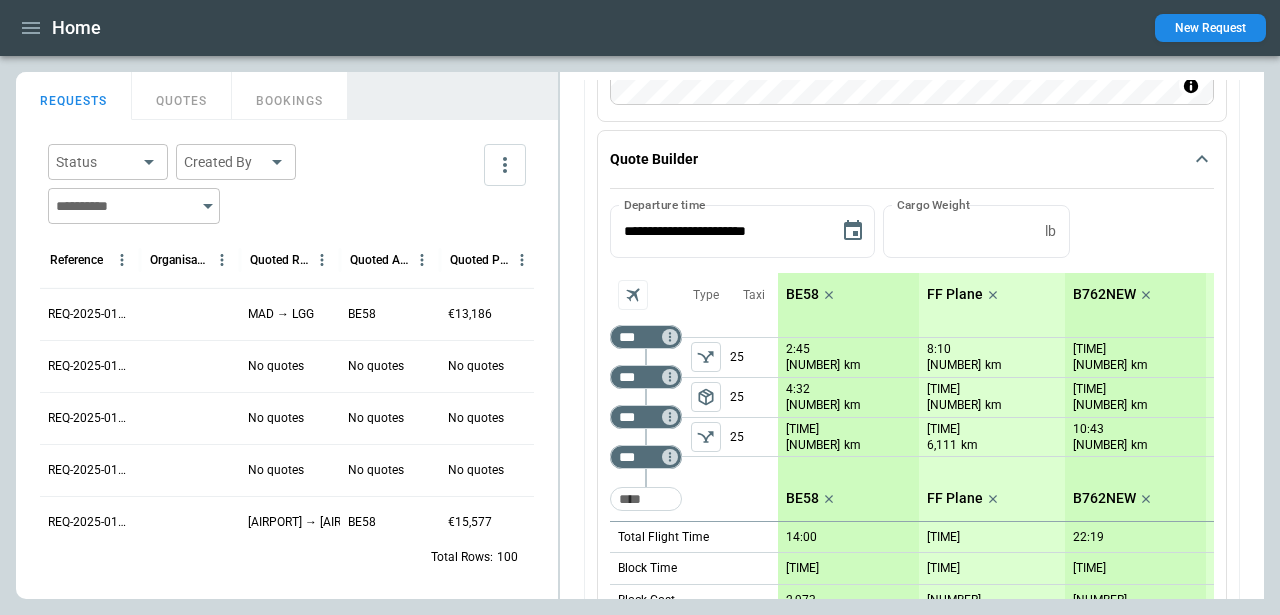 click on "**********" at bounding box center [912, 580] 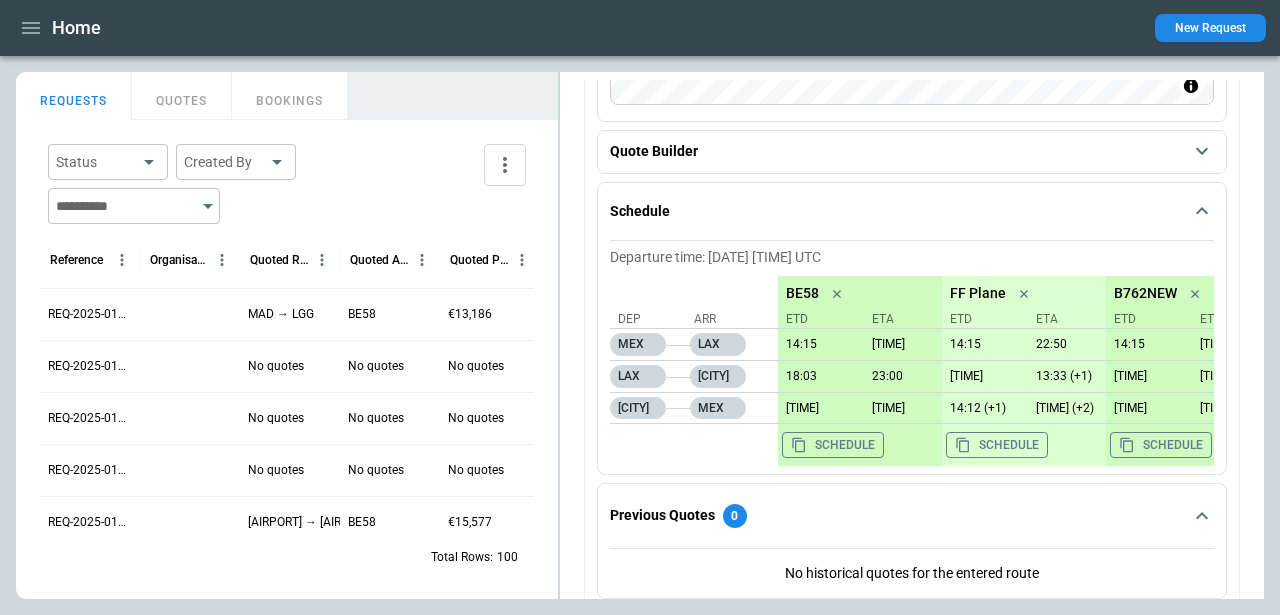 click 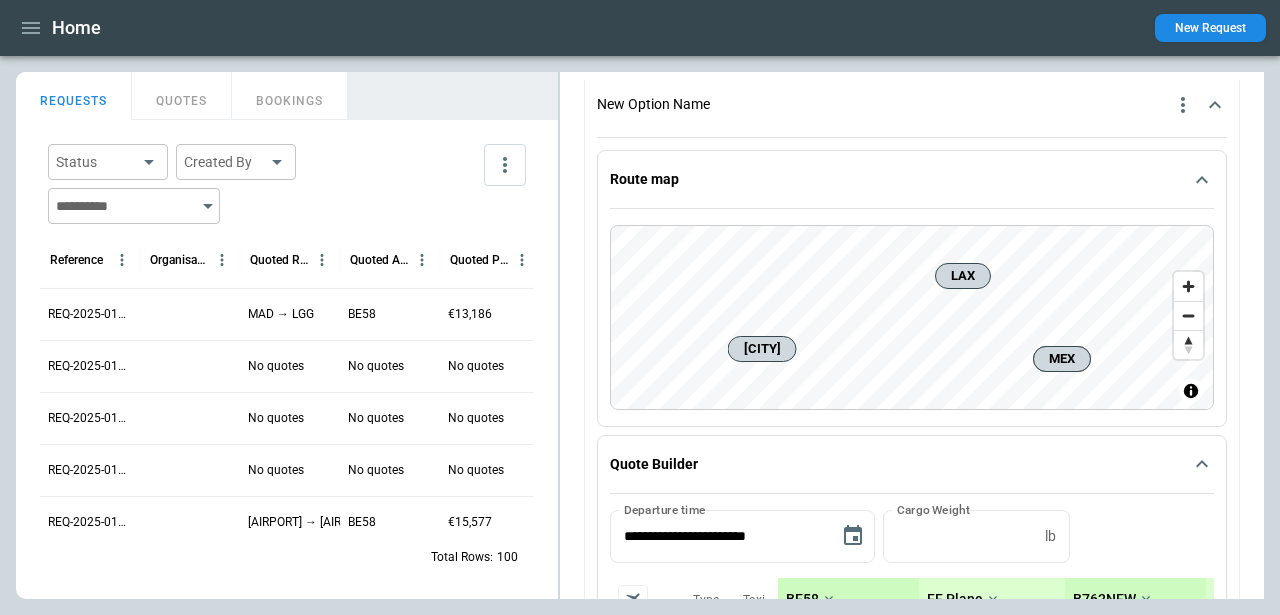 scroll, scrollTop: 0, scrollLeft: 0, axis: both 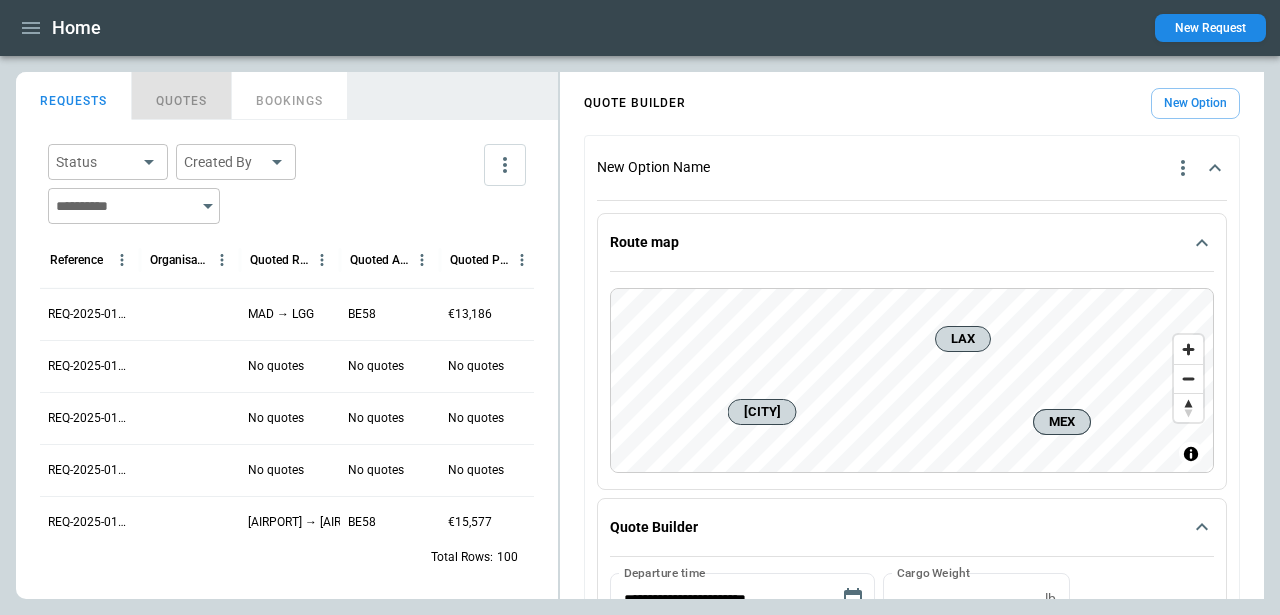 click on "QUOTES" at bounding box center (182, 96) 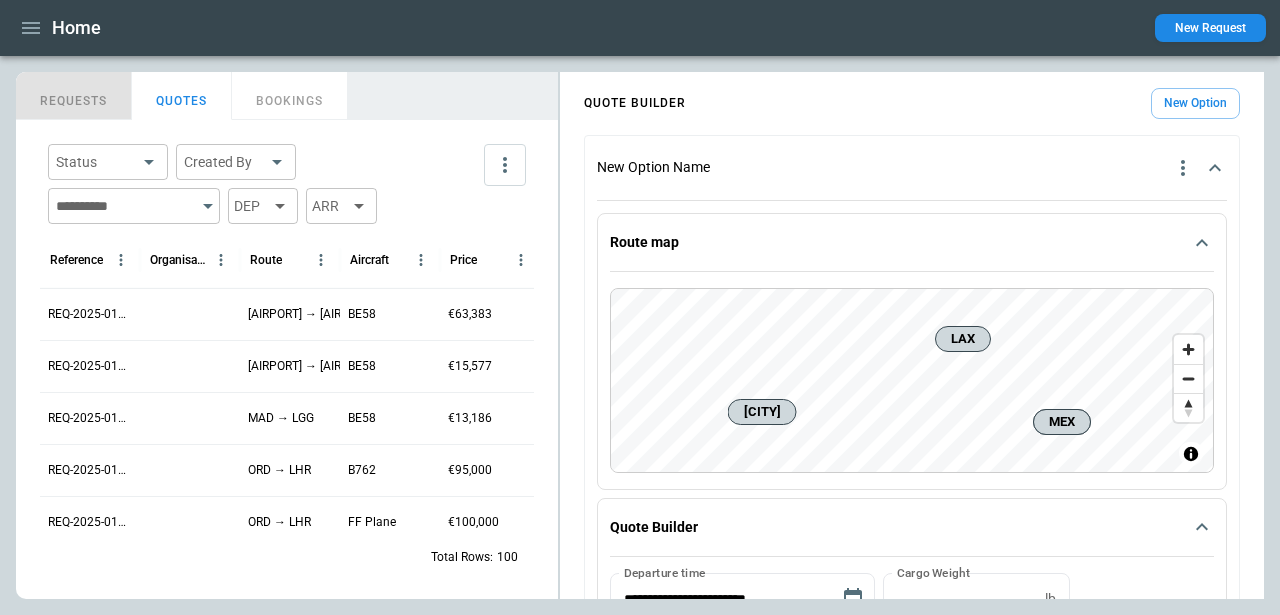 click on "REQUESTS" at bounding box center (74, 96) 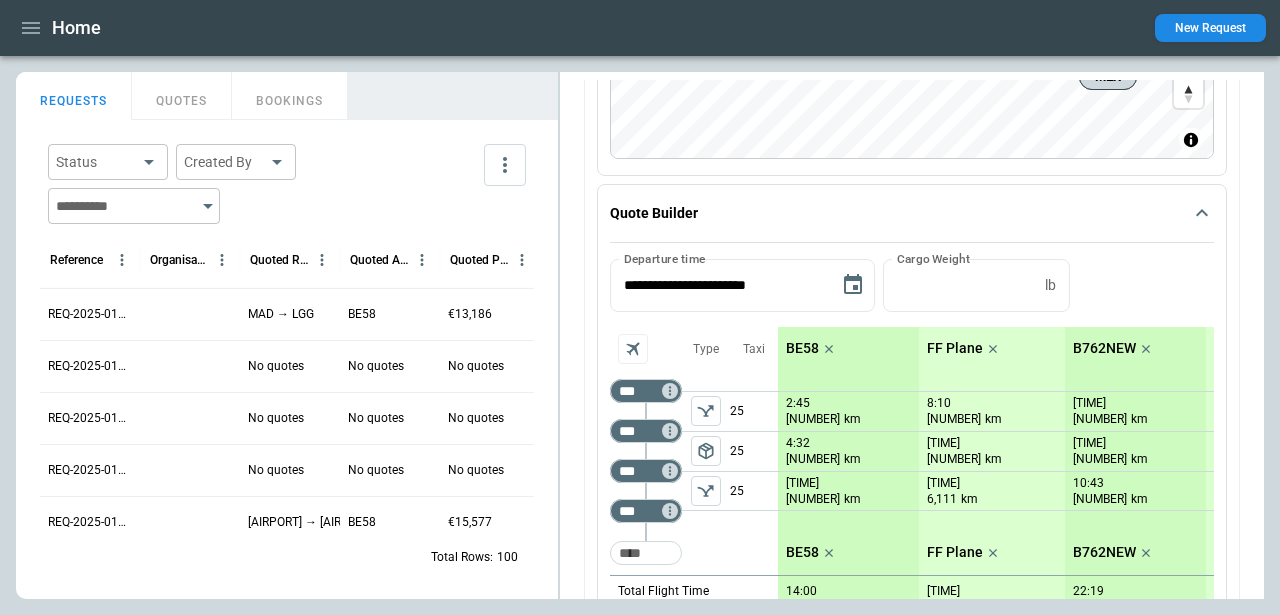scroll, scrollTop: 351, scrollLeft: 0, axis: vertical 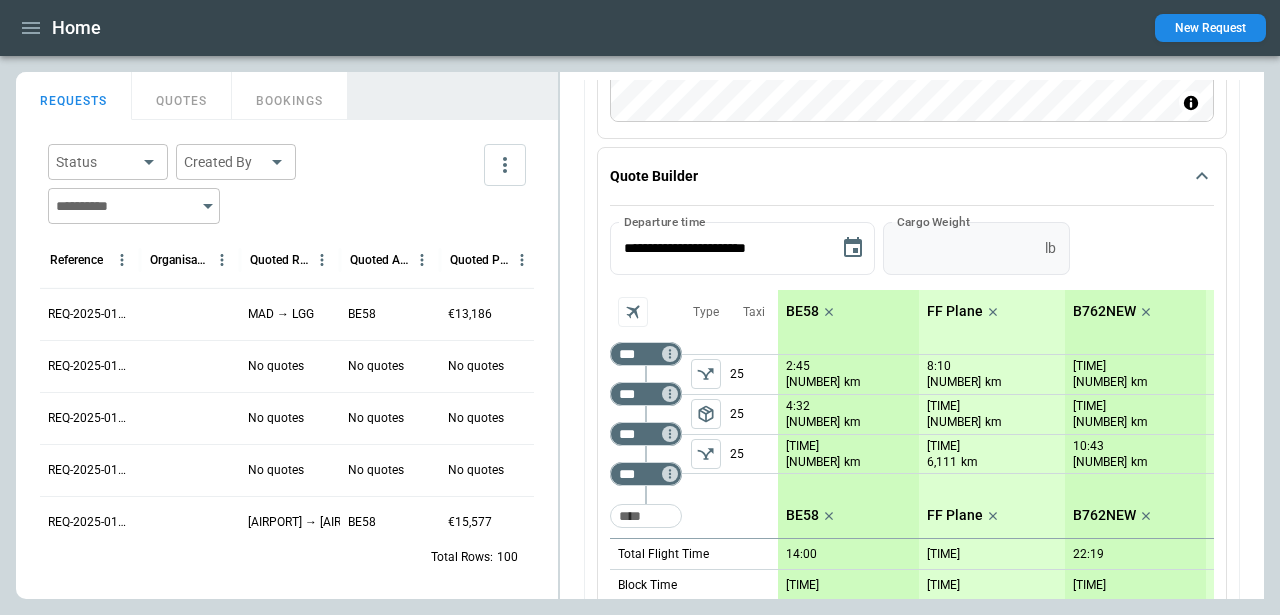 click on "*" at bounding box center (960, 248) 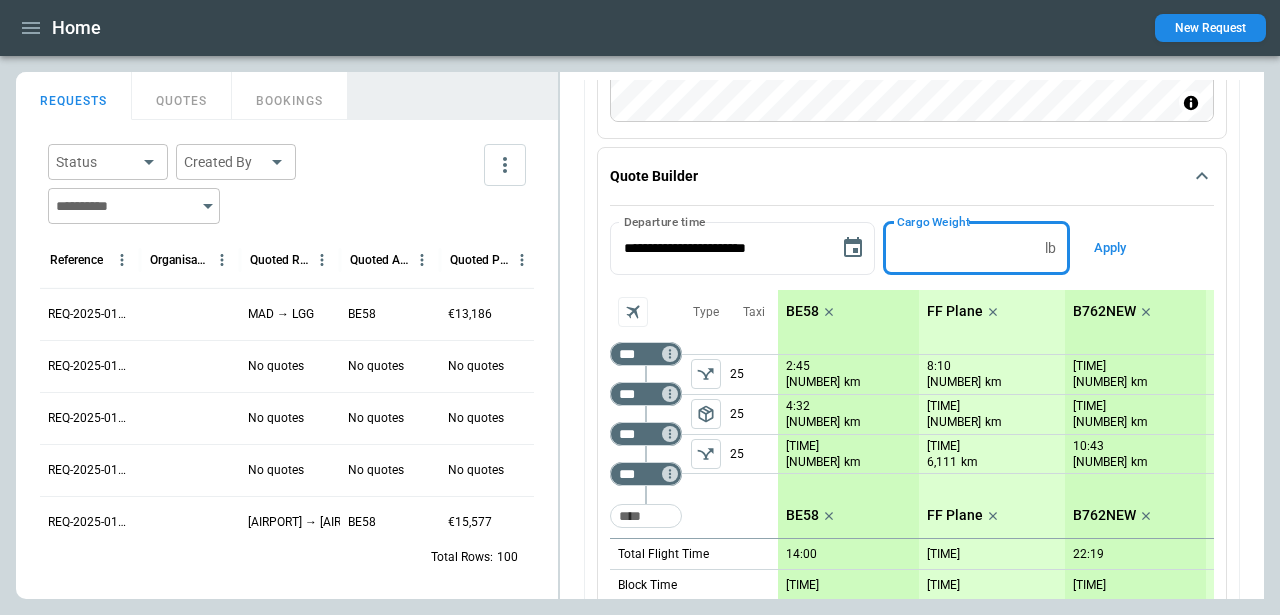 type on "*****" 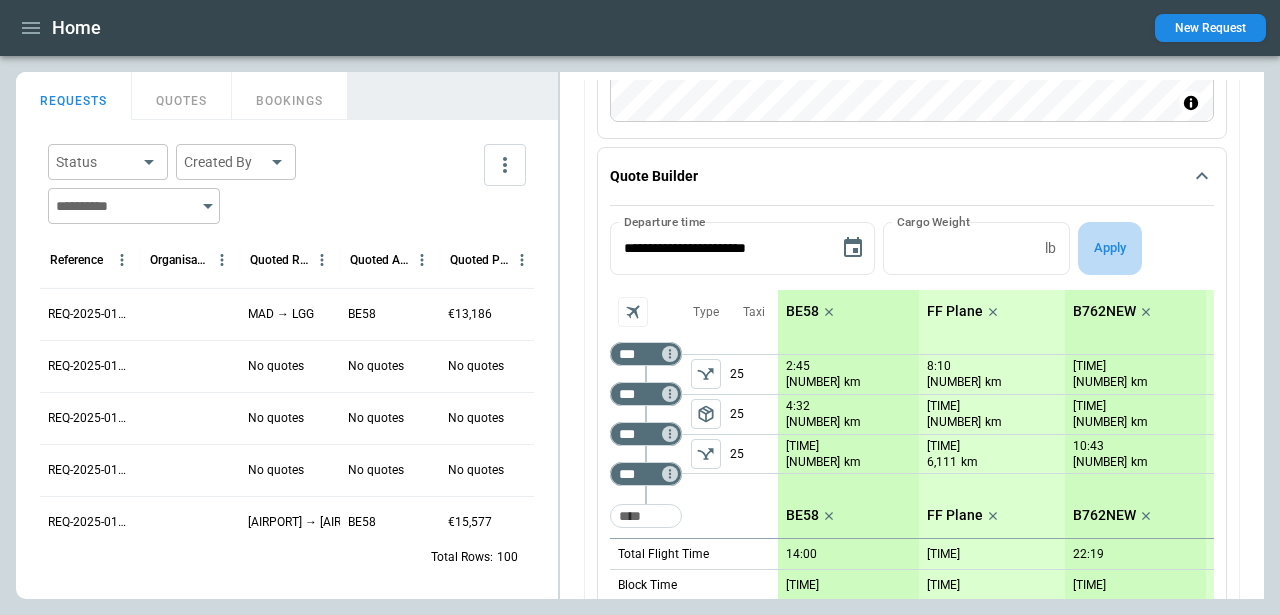 click on "Apply" at bounding box center [1110, 248] 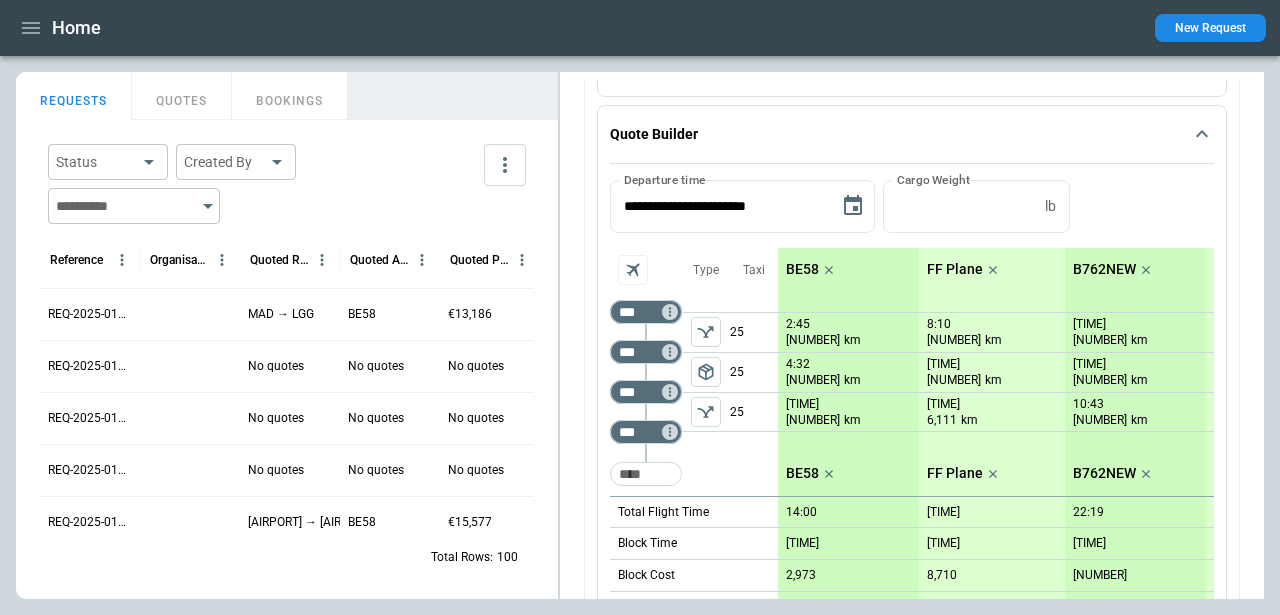 scroll, scrollTop: 367, scrollLeft: 0, axis: vertical 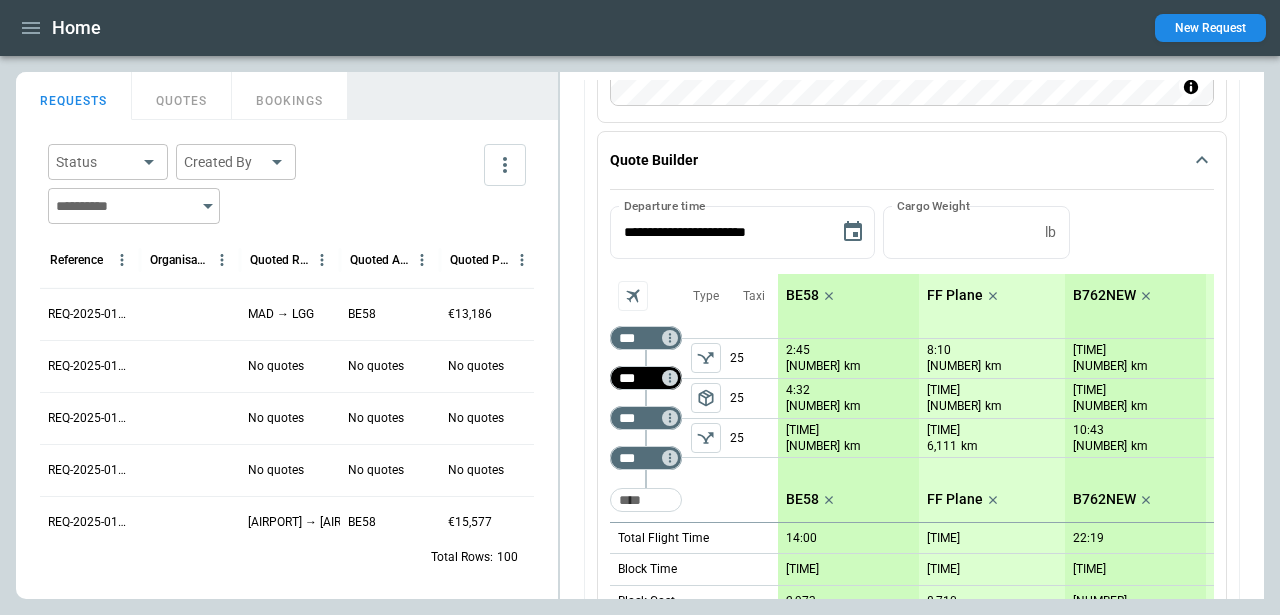 click on "***" at bounding box center [642, 378] 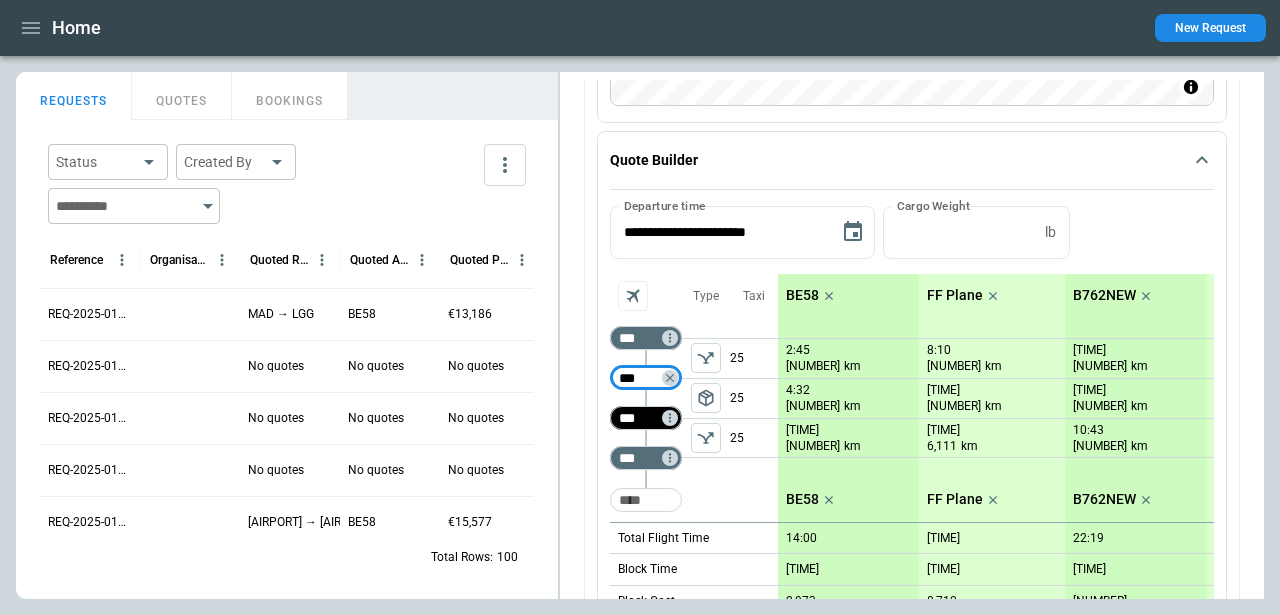 type on "***" 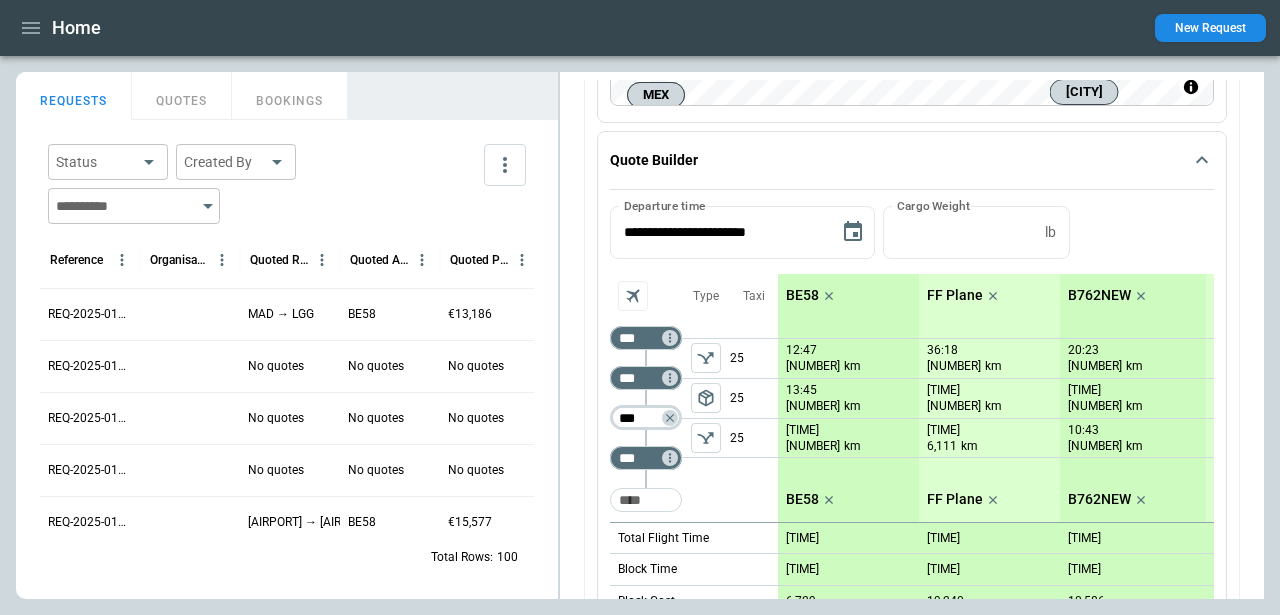 click on "***" at bounding box center [642, 418] 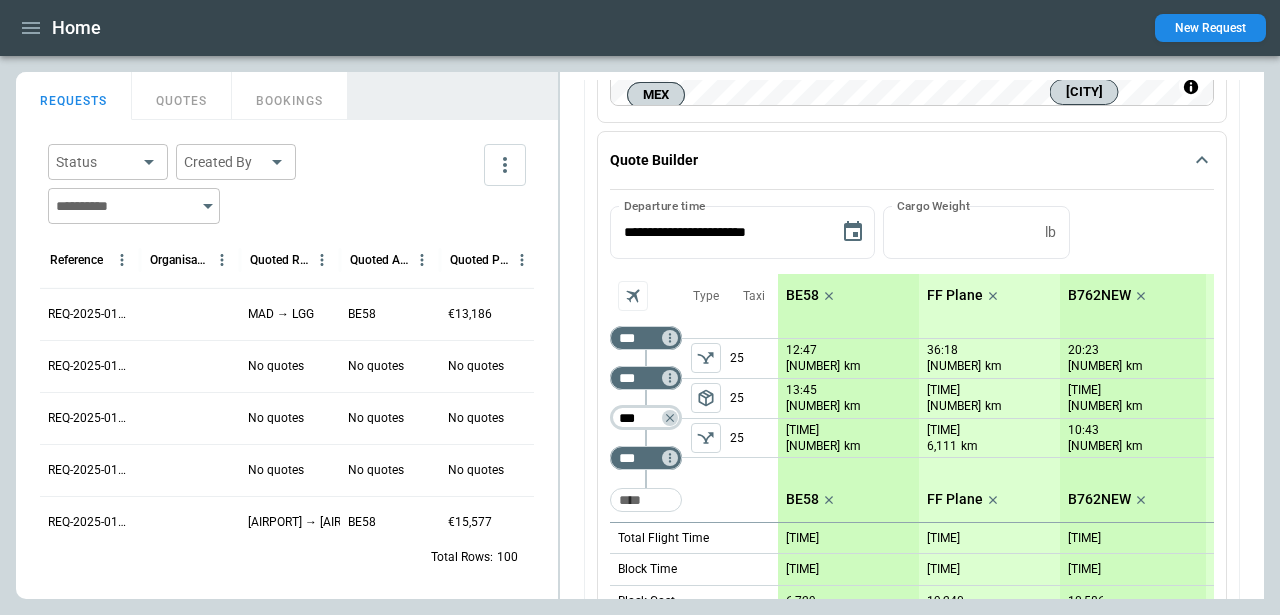 type on "***" 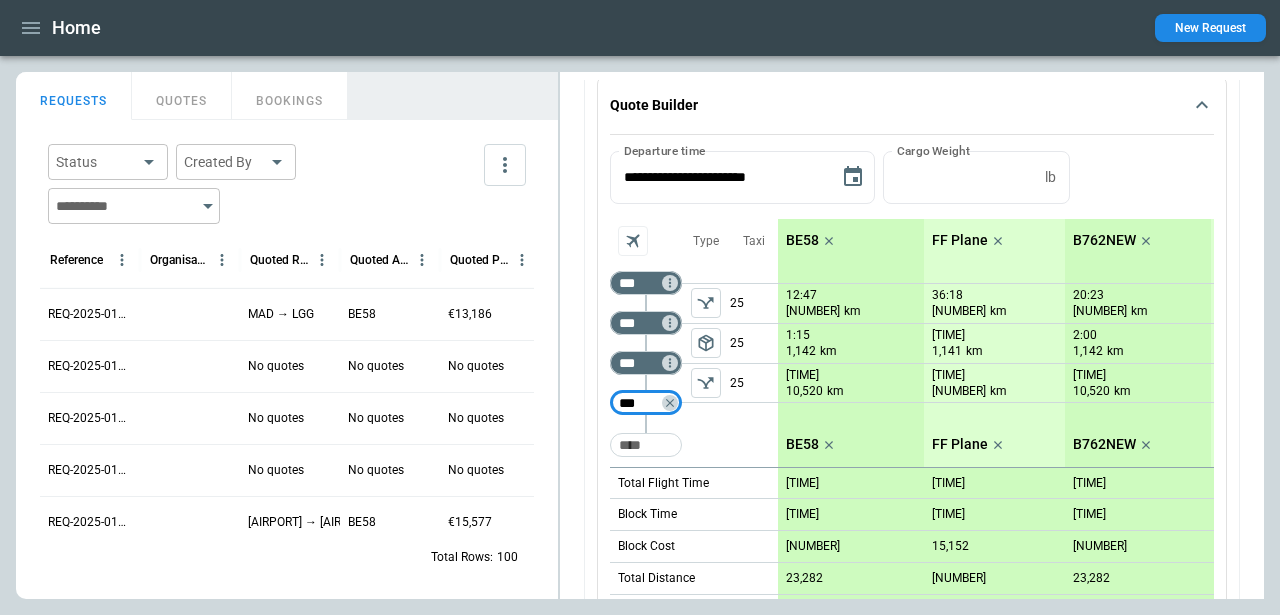 scroll, scrollTop: 423, scrollLeft: 0, axis: vertical 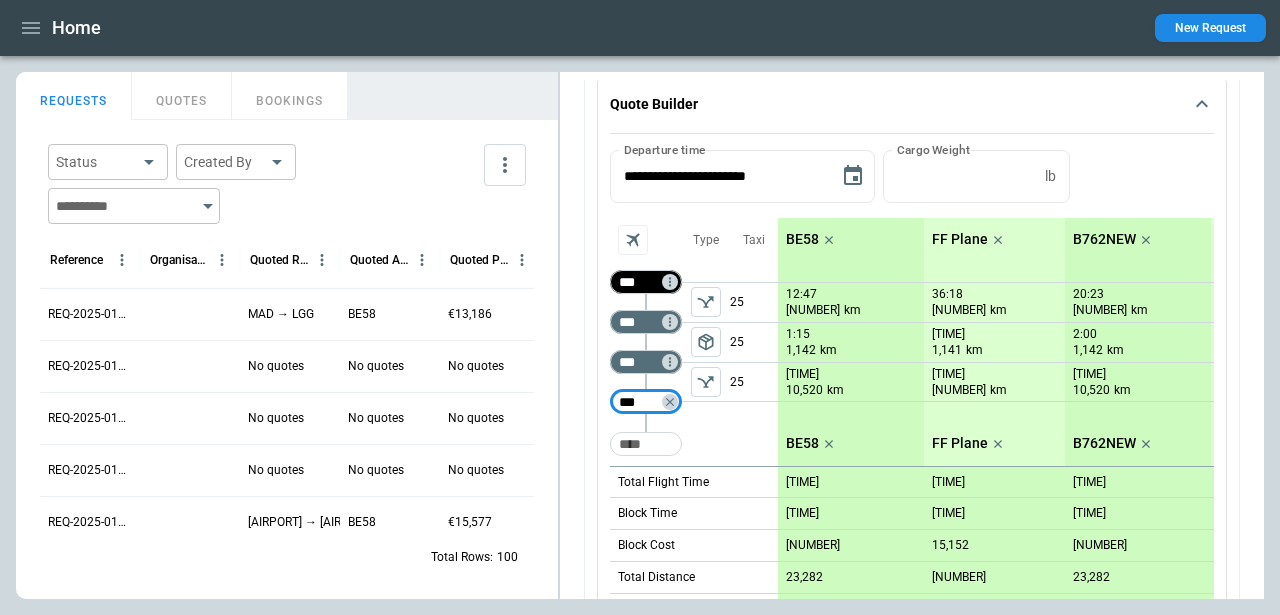 click on "***" at bounding box center [642, 282] 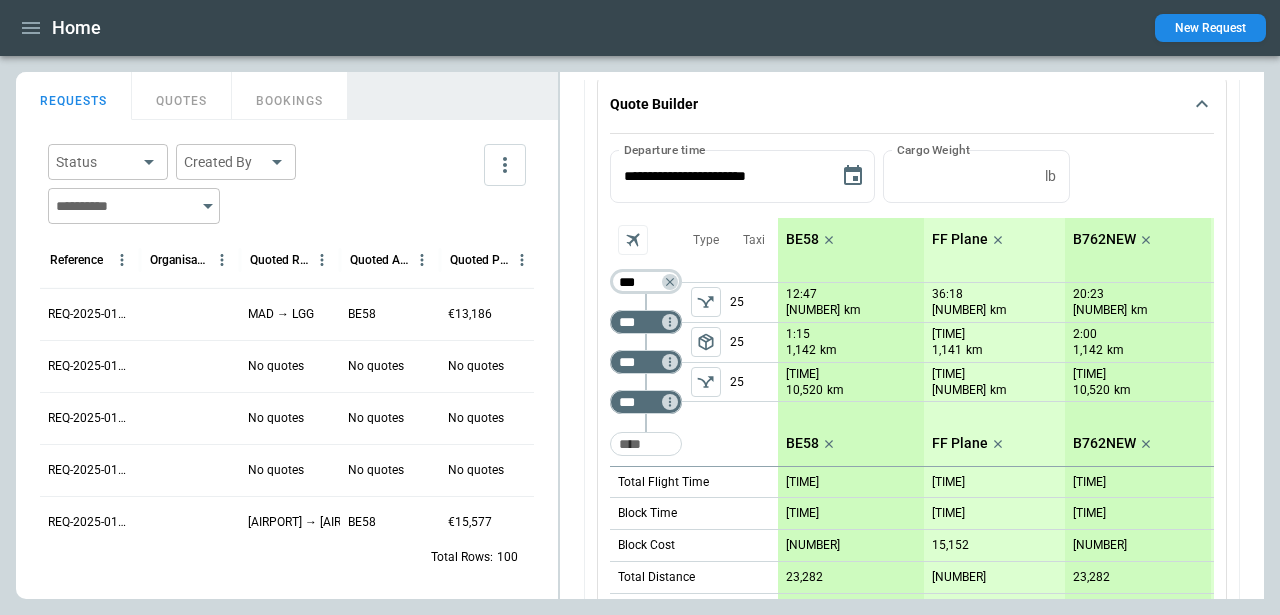 type on "***" 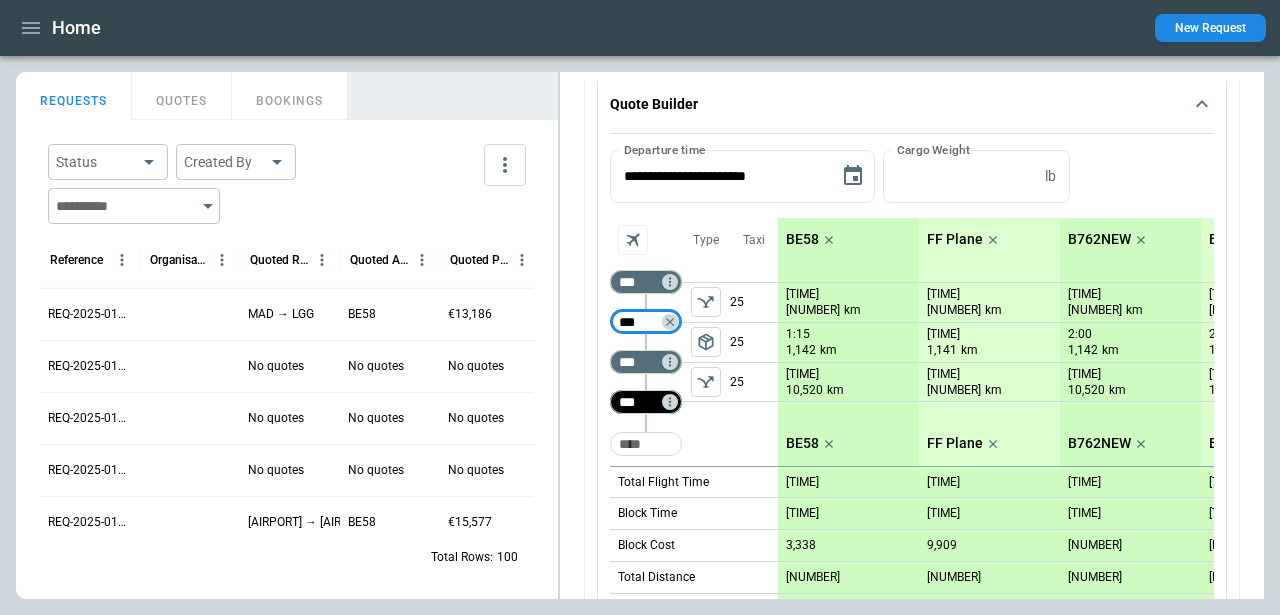 click on "***" at bounding box center [642, 402] 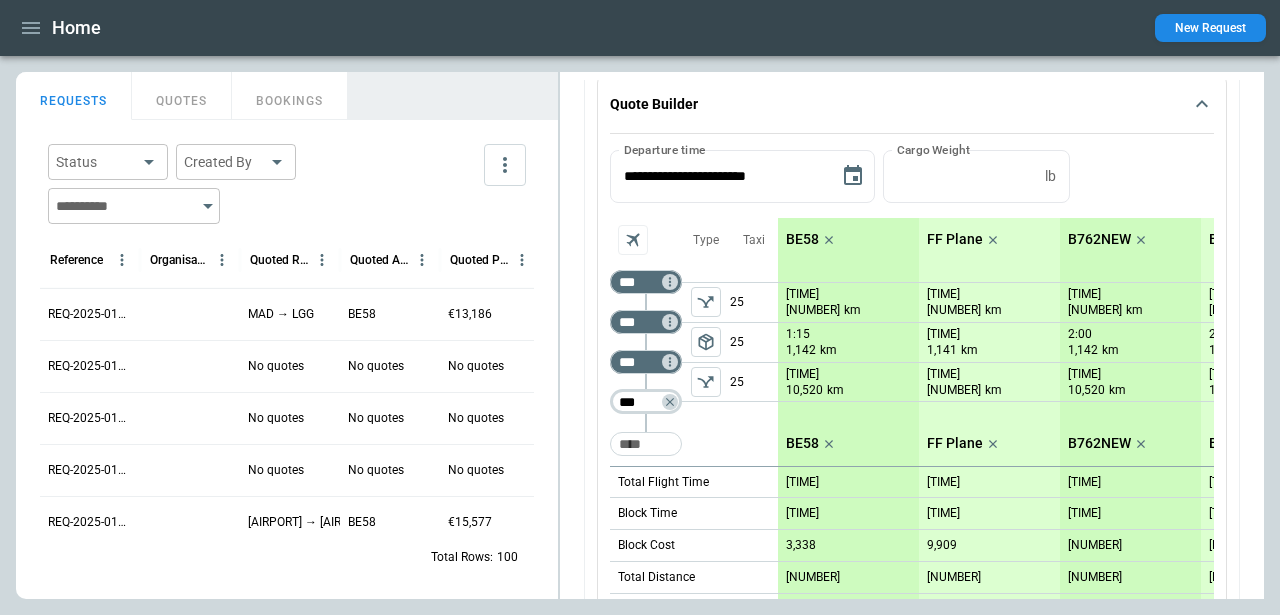 type on "***" 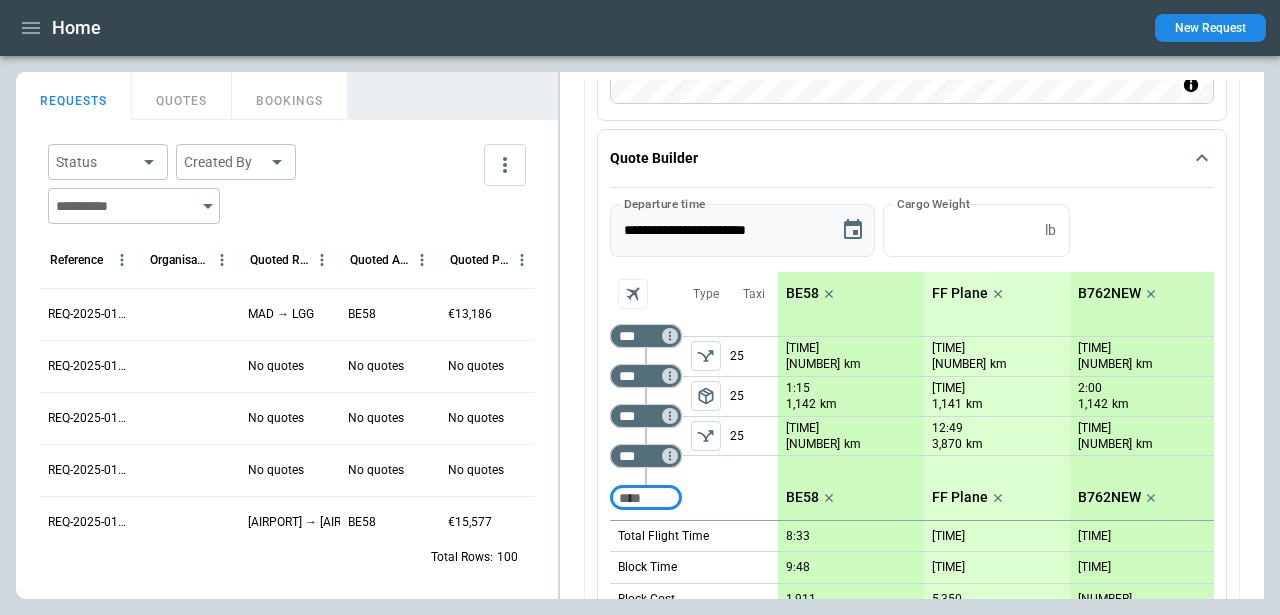 scroll, scrollTop: 370, scrollLeft: 0, axis: vertical 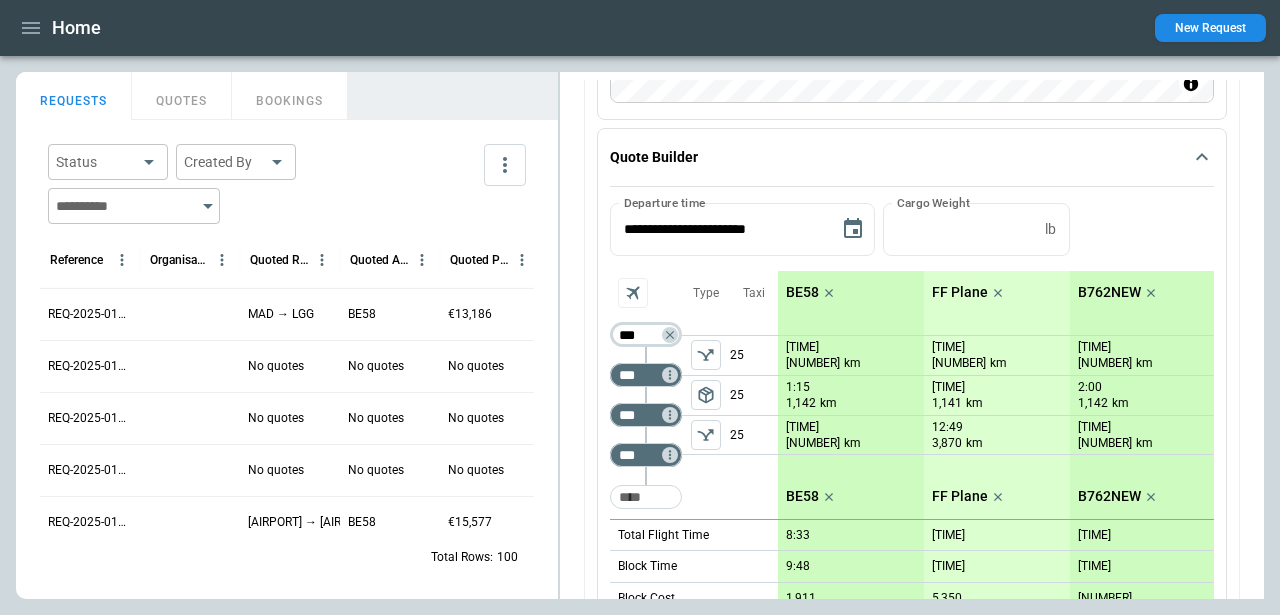 click on "***" at bounding box center (642, 335) 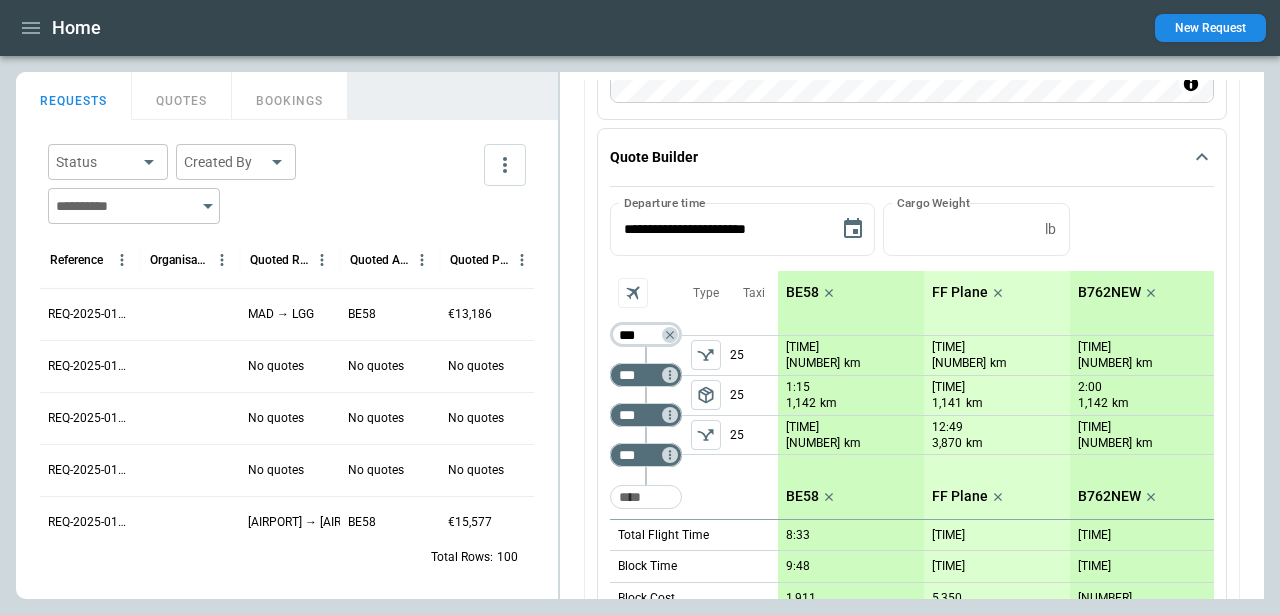 type on "***" 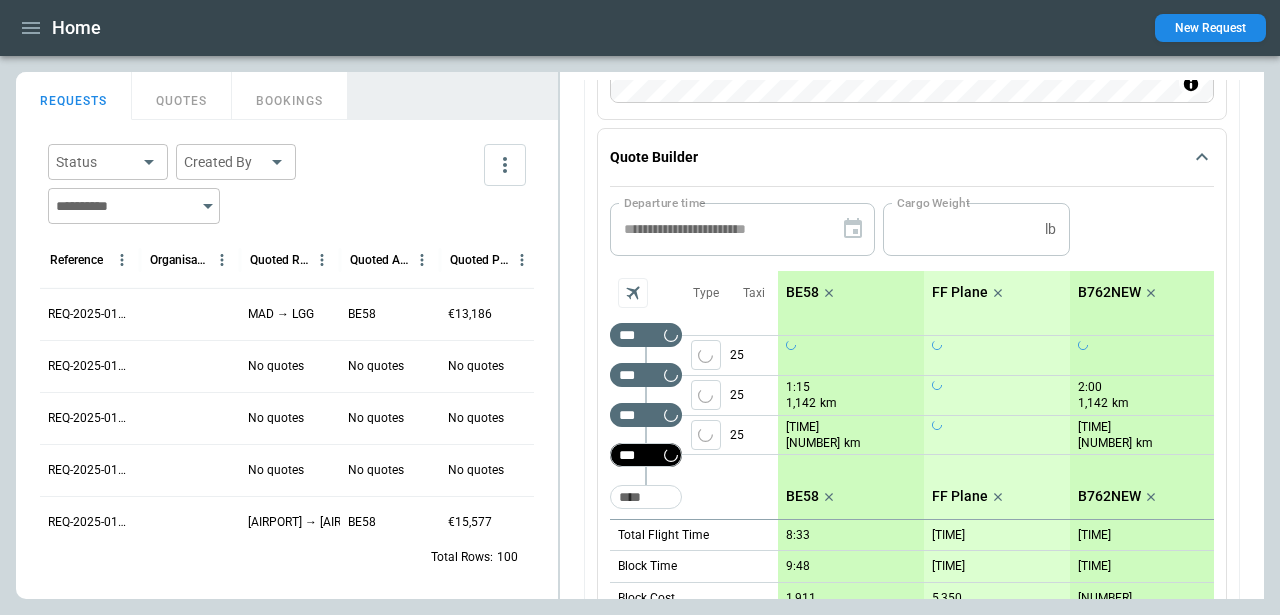 click on "*** ​" at bounding box center [646, 455] 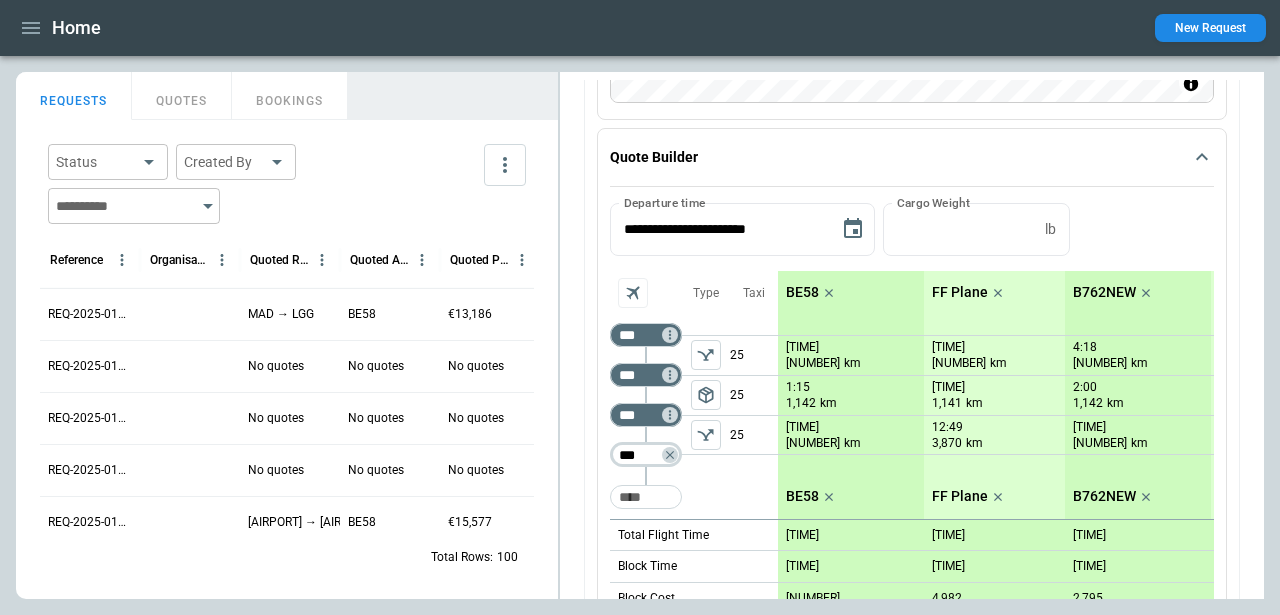 click on "***" at bounding box center (642, 455) 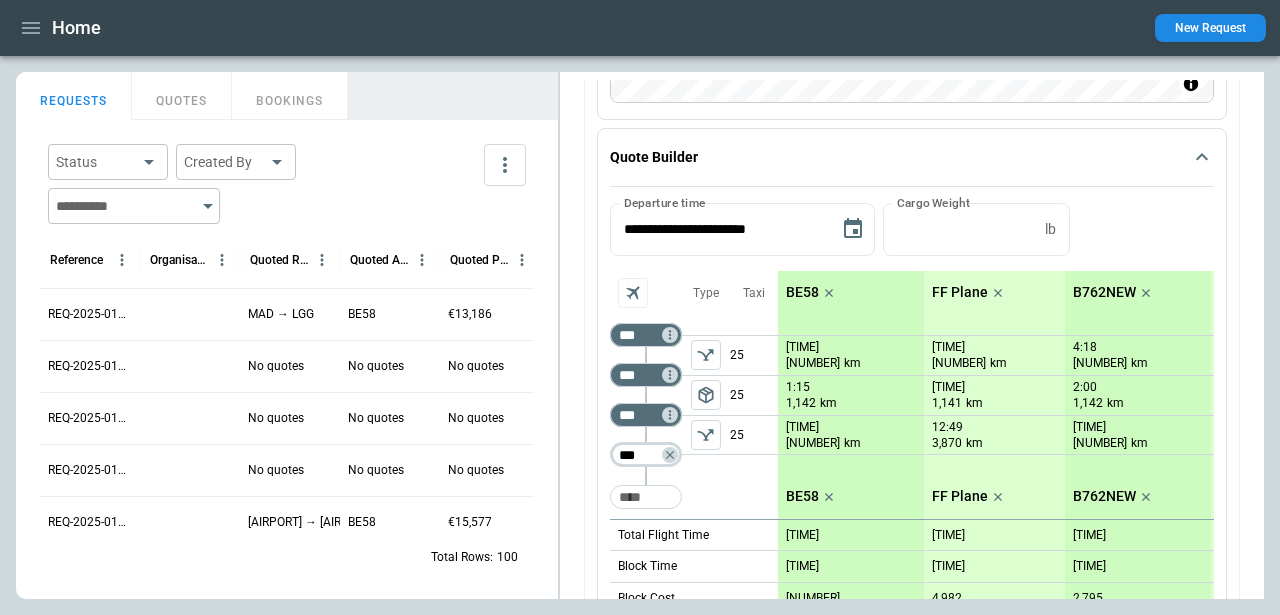 type on "***" 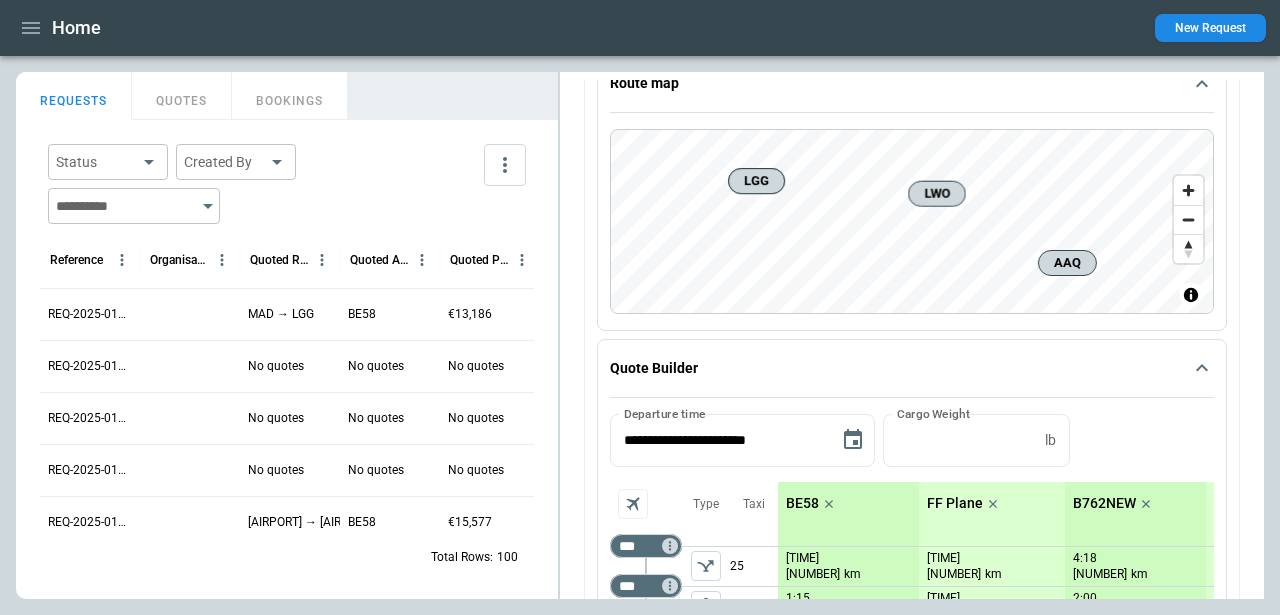 scroll, scrollTop: 158, scrollLeft: 0, axis: vertical 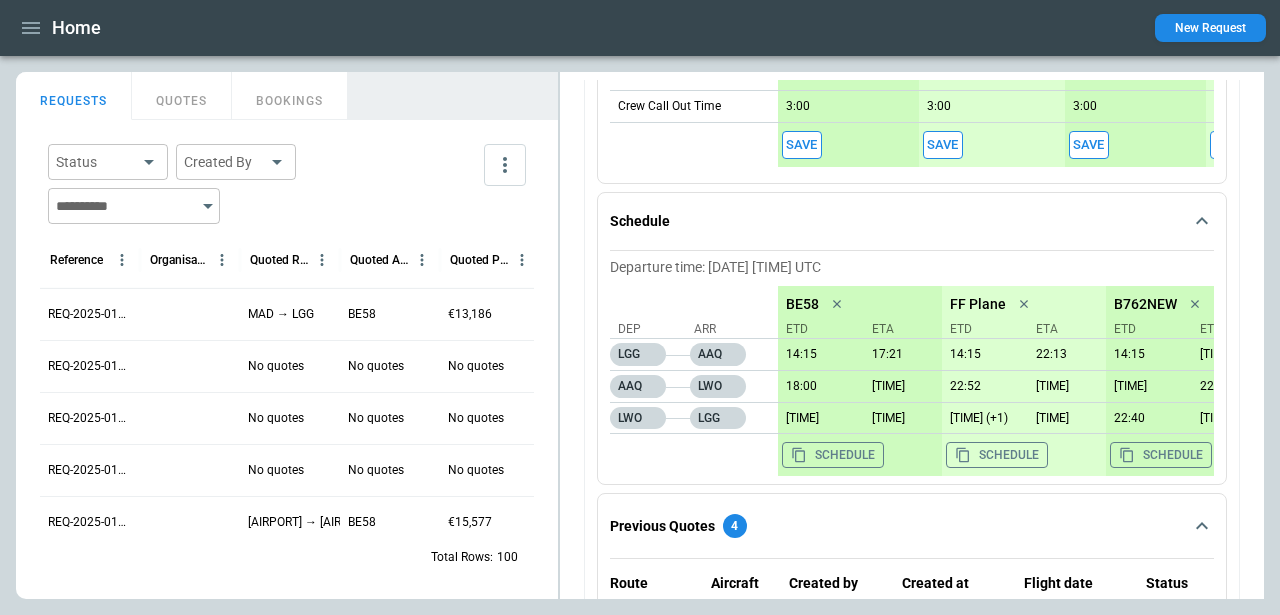 click 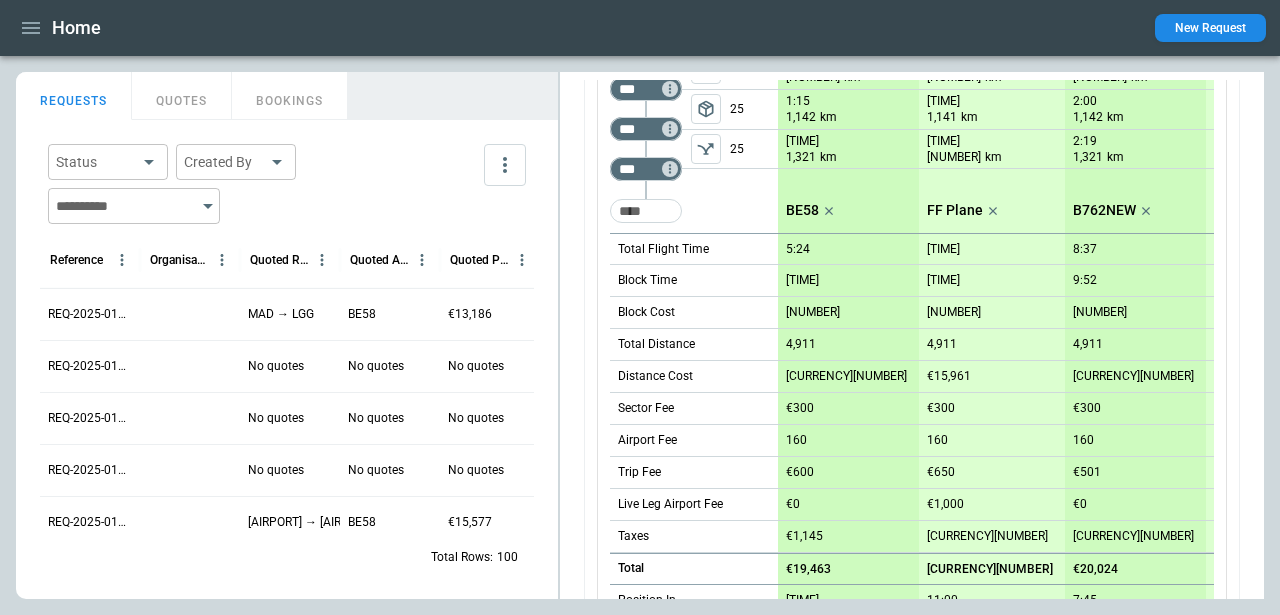 scroll, scrollTop: 254, scrollLeft: 0, axis: vertical 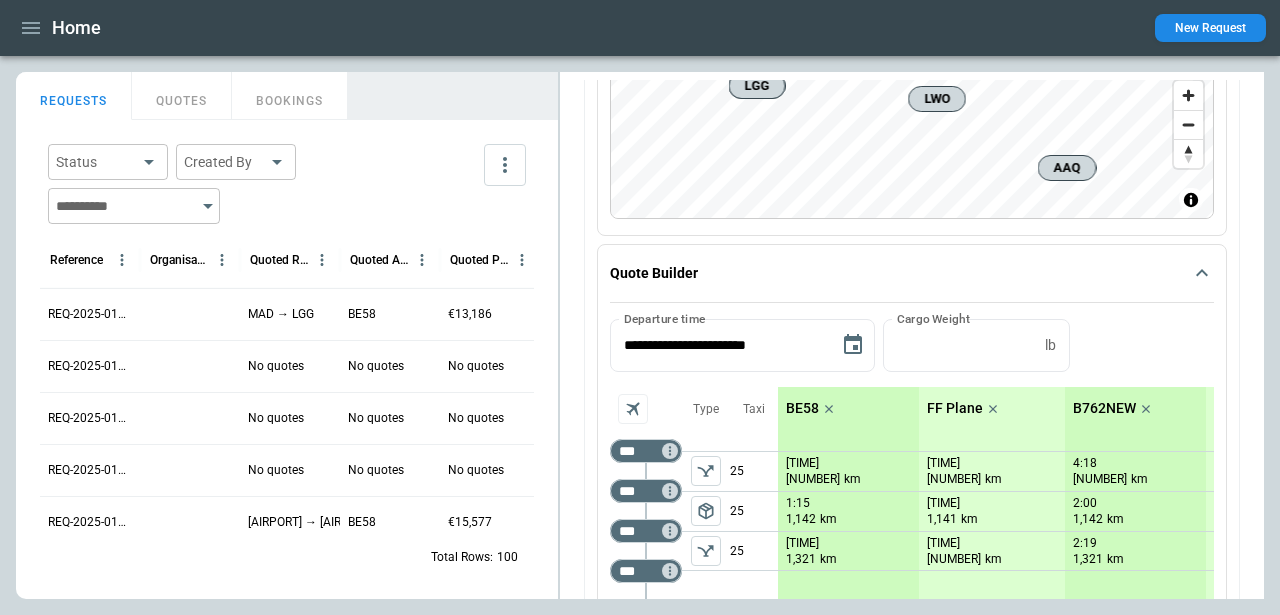 click 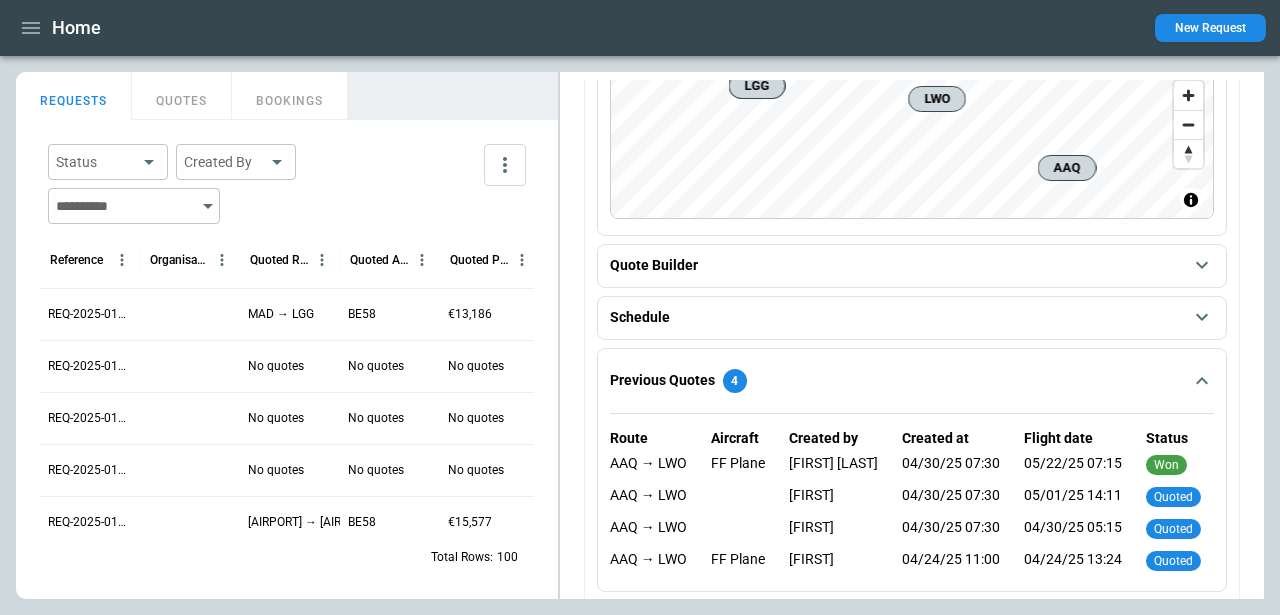 scroll, scrollTop: 268, scrollLeft: 0, axis: vertical 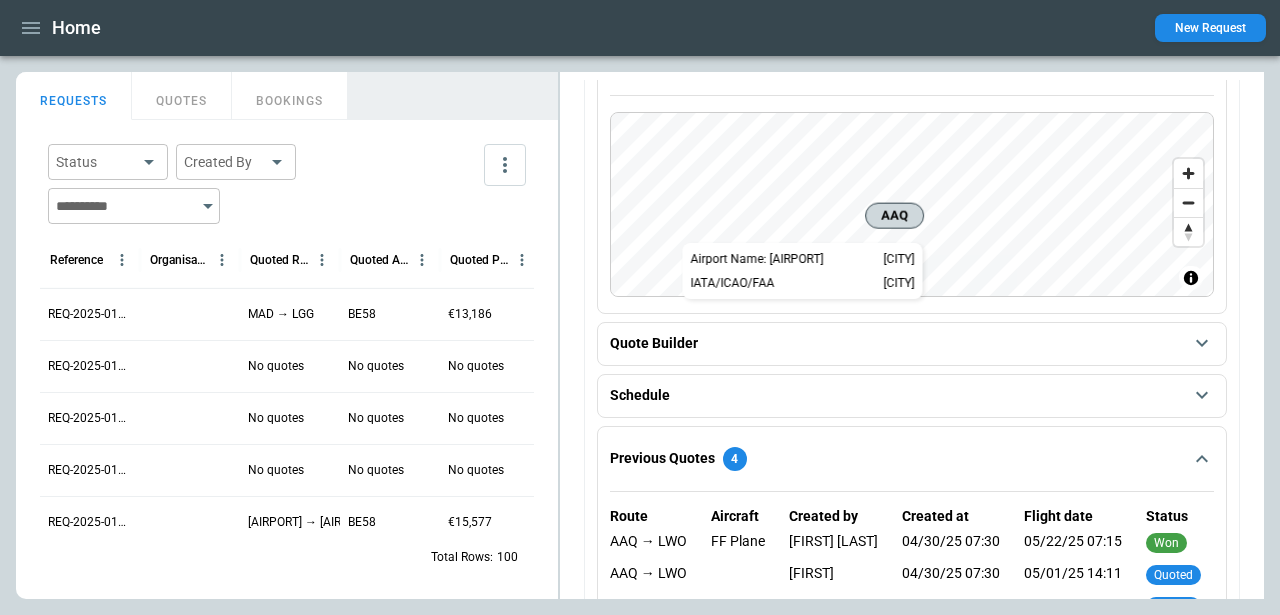 drag, startPoint x: 1063, startPoint y: 257, endPoint x: 894, endPoint y: 203, distance: 177.41759 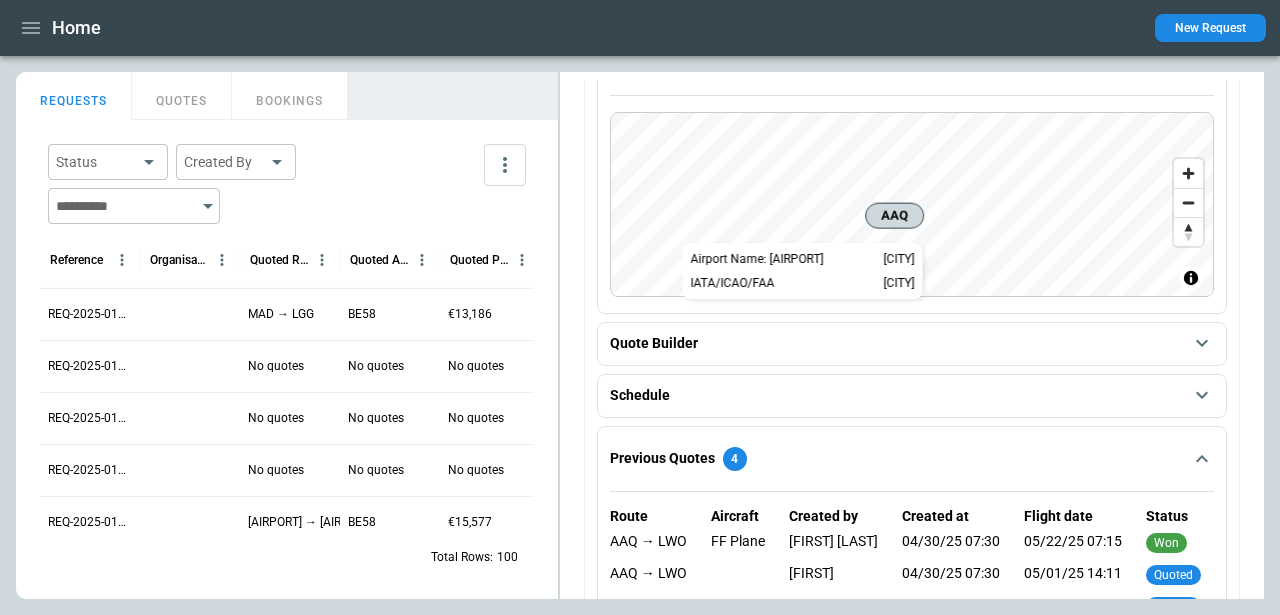 click on "AAQ" at bounding box center [894, 216] 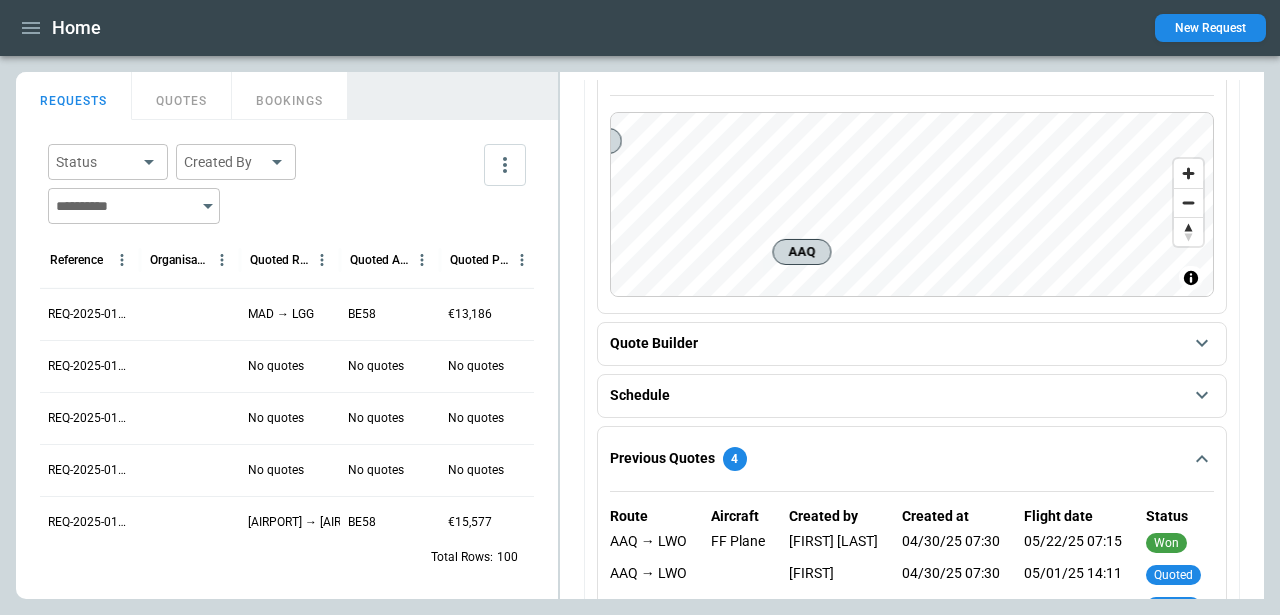 click on "LGG AAQ LWO LGG Esri , TomTom, Garmin, FAO, NOAA, USGS, © OpenStreetMap" at bounding box center (912, 204) 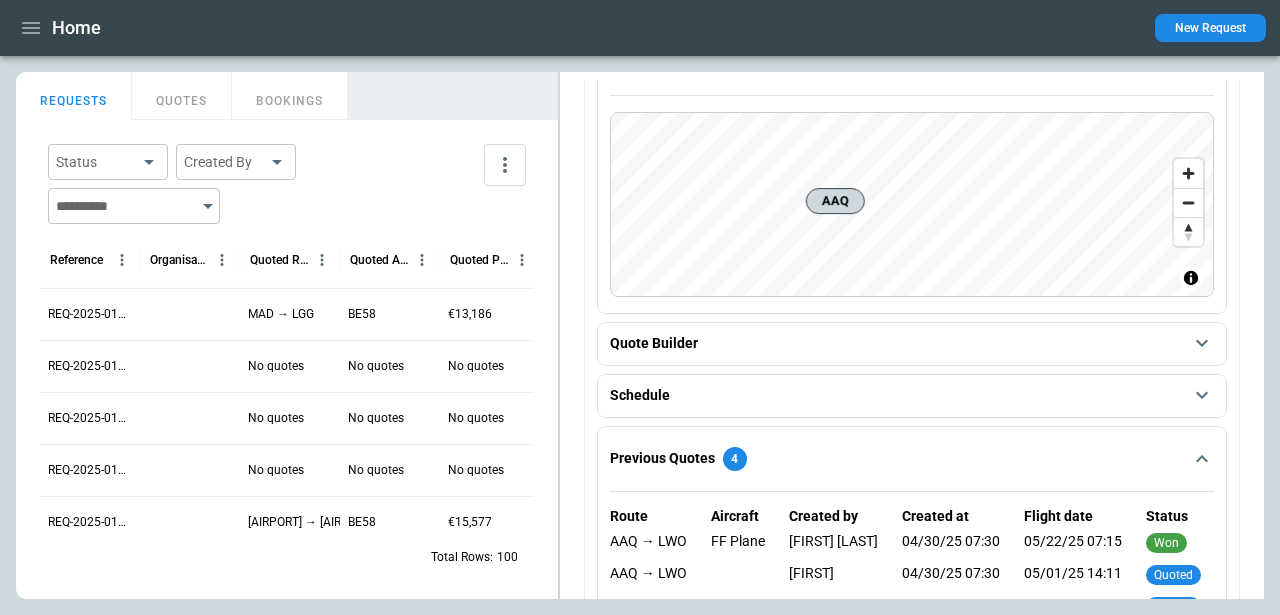 click on "Route map [AIRPORT] [AIRPORT] [AIRPORT] [AIRPORT] [ORGANIZATION], [ORGANIZATION], [ORGANIZATION], [ORGANIZATION], [ORGANIZATION], © [ORGANIZATION]" at bounding box center (912, 175) 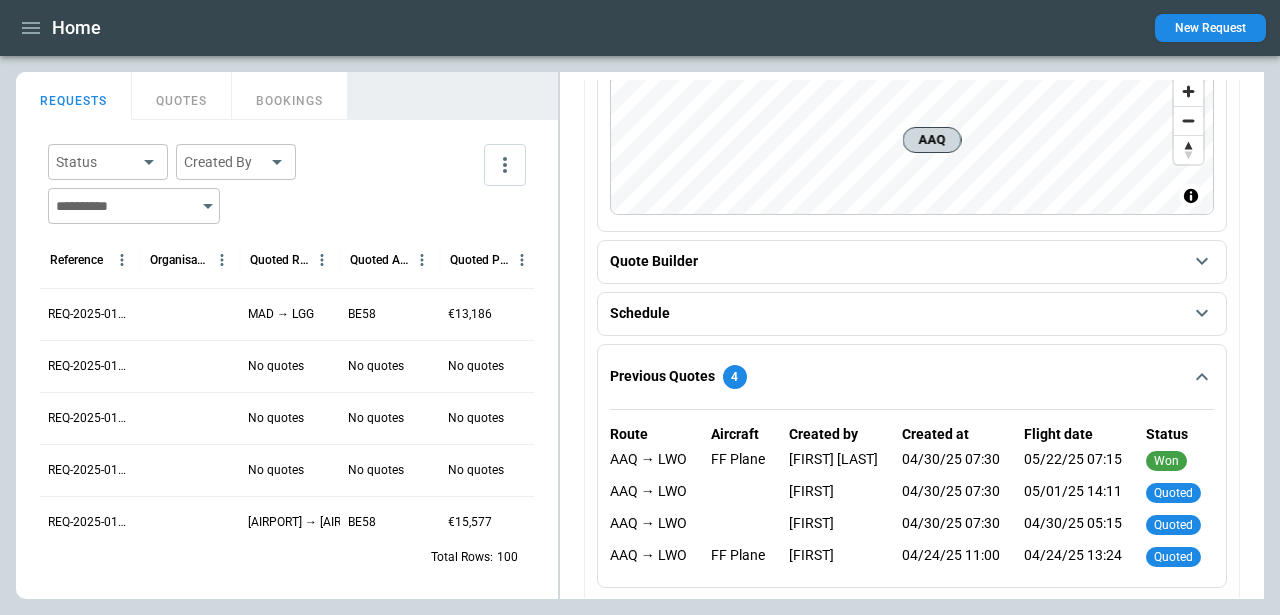 scroll, scrollTop: 268, scrollLeft: 0, axis: vertical 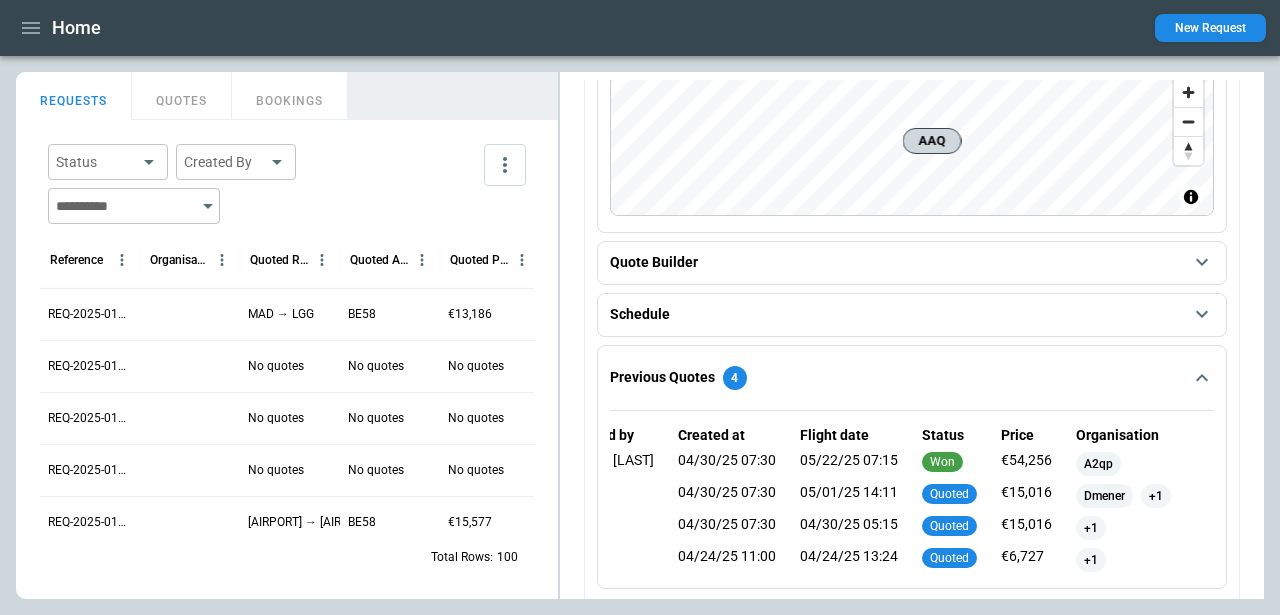 click on "QUOTES" at bounding box center (182, 96) 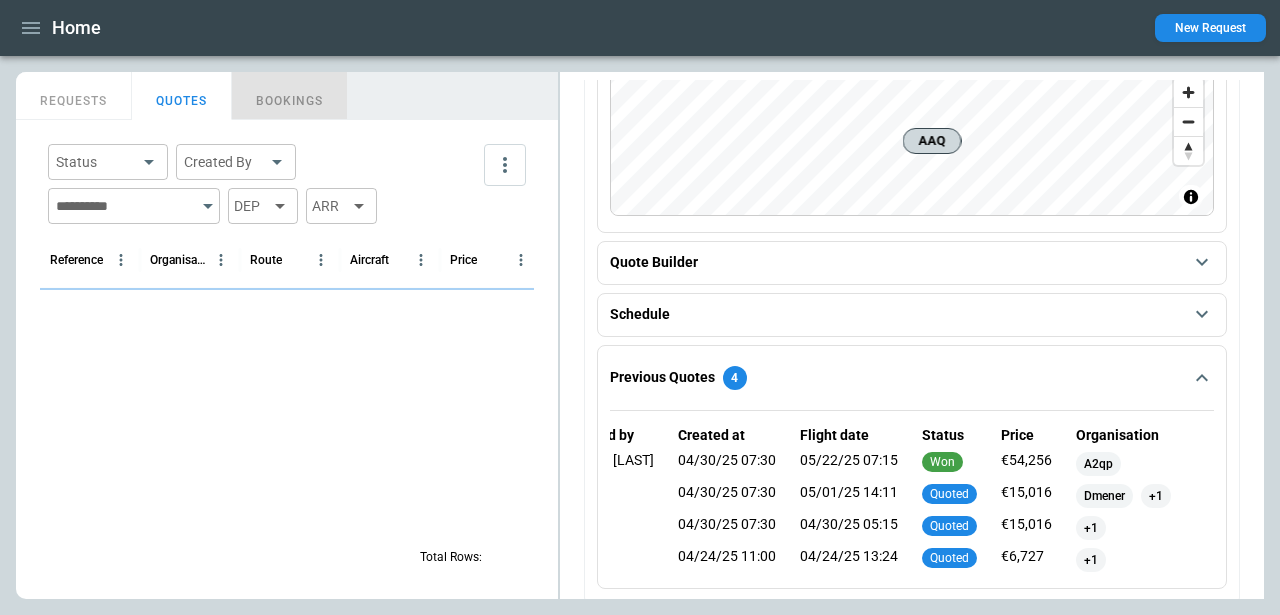 click on "BOOKINGS" at bounding box center [290, 96] 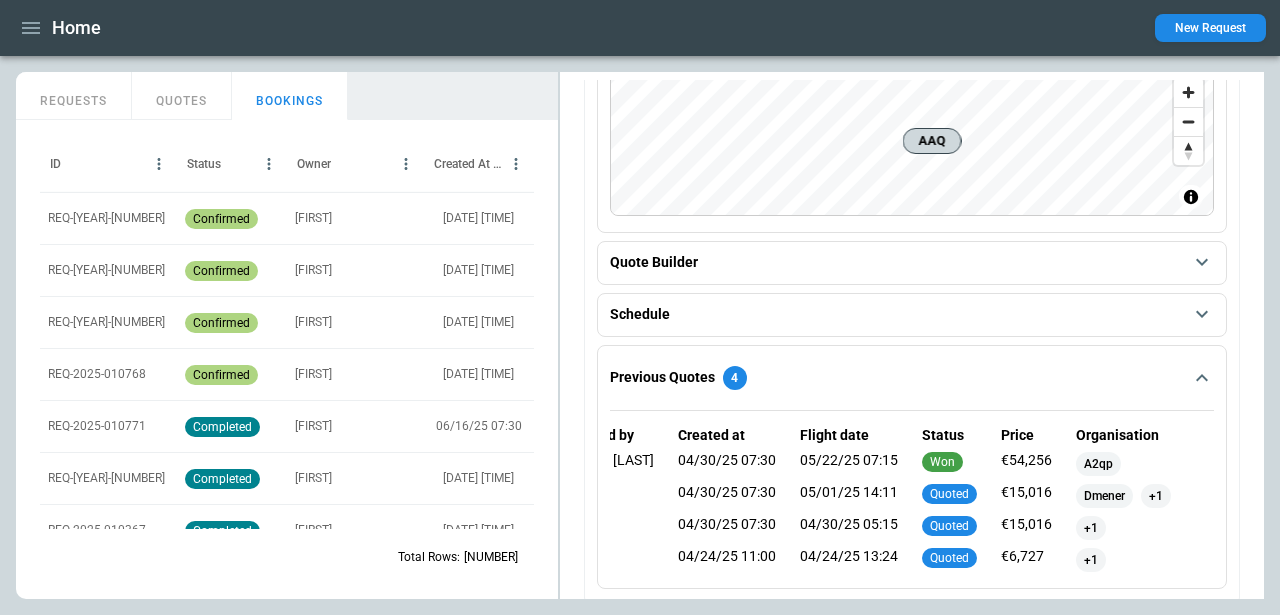 click on "ID Status Owner Created At (UTC-05:00) REQ-[YEAR]-[NUMBER] confirmed [FIRST] [DATE] [TIME] REQ-[YEAR]-[NUMBER] confirmed [FIRST] [DATE] [TIME] REQ-[YEAR]-[NUMBER] confirmed [FIRST] [DATE] [TIME] REQ-[YEAR]-[NUMBER] confirmed [FIRST] [DATE] [TIME] REQ-[YEAR]-[NUMBER] completed [FIRST] [DATE] [TIME] REQ-[YEAR]-[NUMBER] completed [FIRST] [DATE] [TIME] REQ-[YEAR]-[NUMBER] completed [FIRST] [DATE] [TIME] REQ-[YEAR]-[NUMBER] confirmed [FIRST] [DATE] [TIME] REQ-[YEAR]-[NUMBER] confirmed [FIRST] [DATE] [TIME] REQ-[YEAR]-[NUMBER] completed [FIRST] [DATE] [TIME] Total Rows: [NUMBER]" at bounding box center [287, 359] 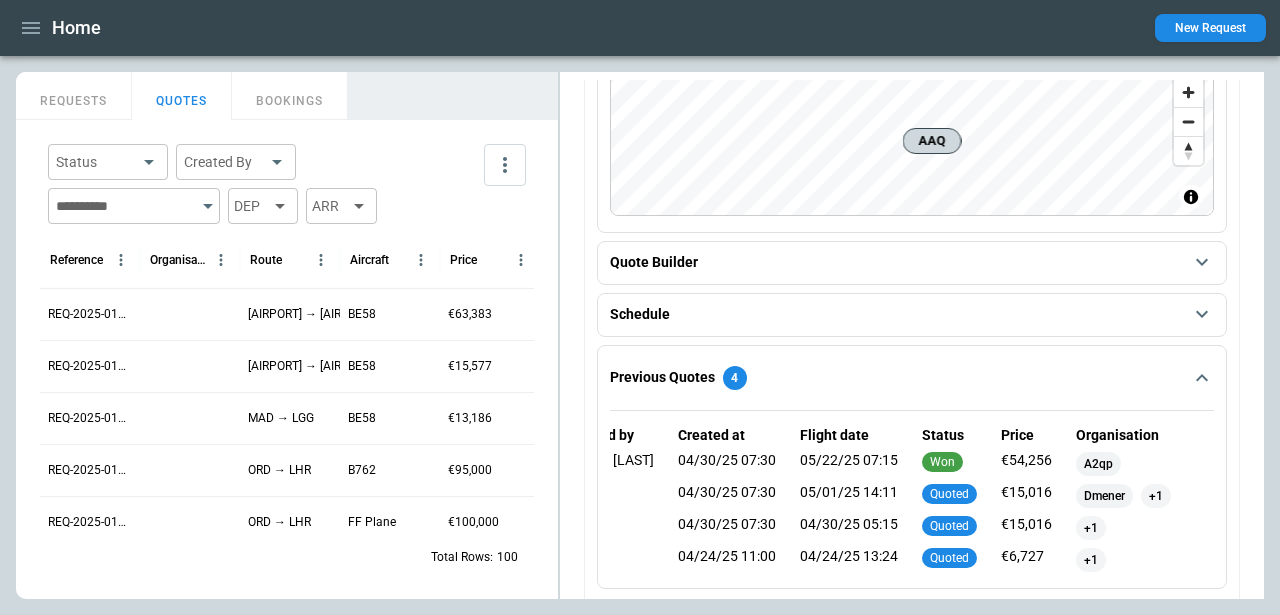 type 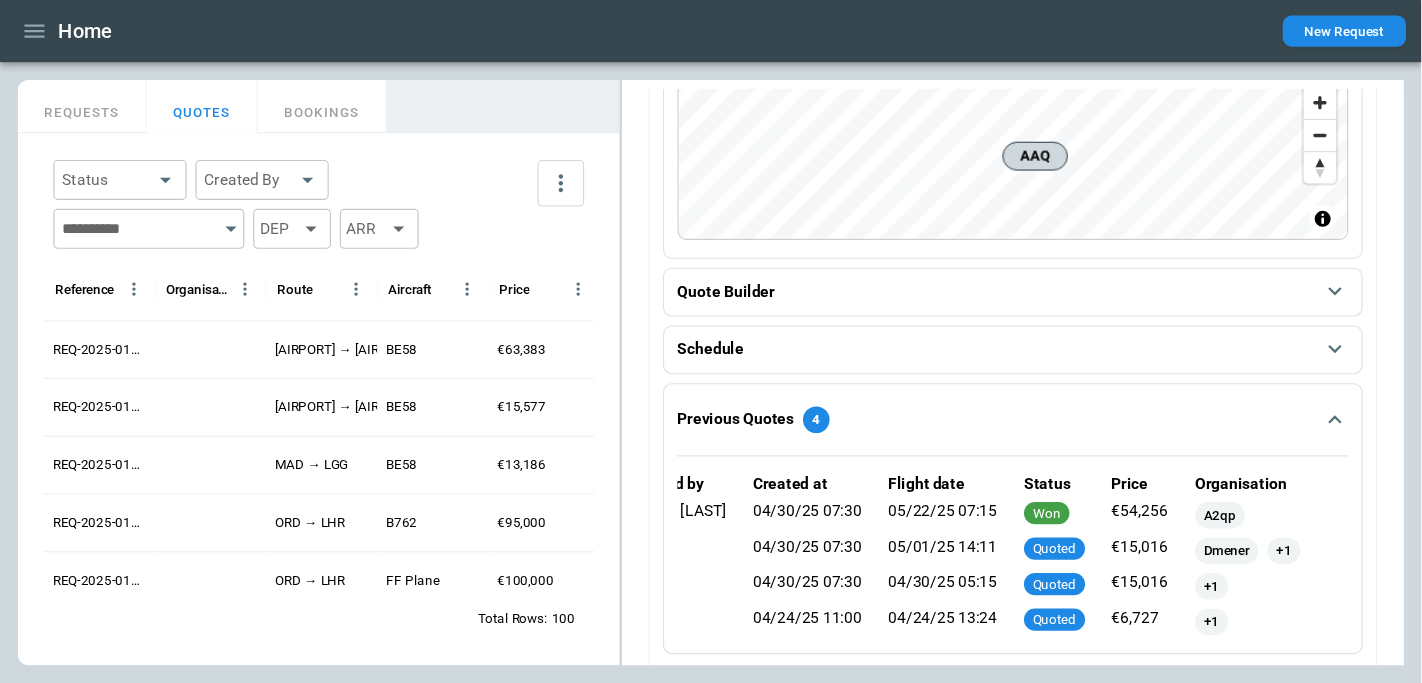 scroll, scrollTop: 212, scrollLeft: 0, axis: vertical 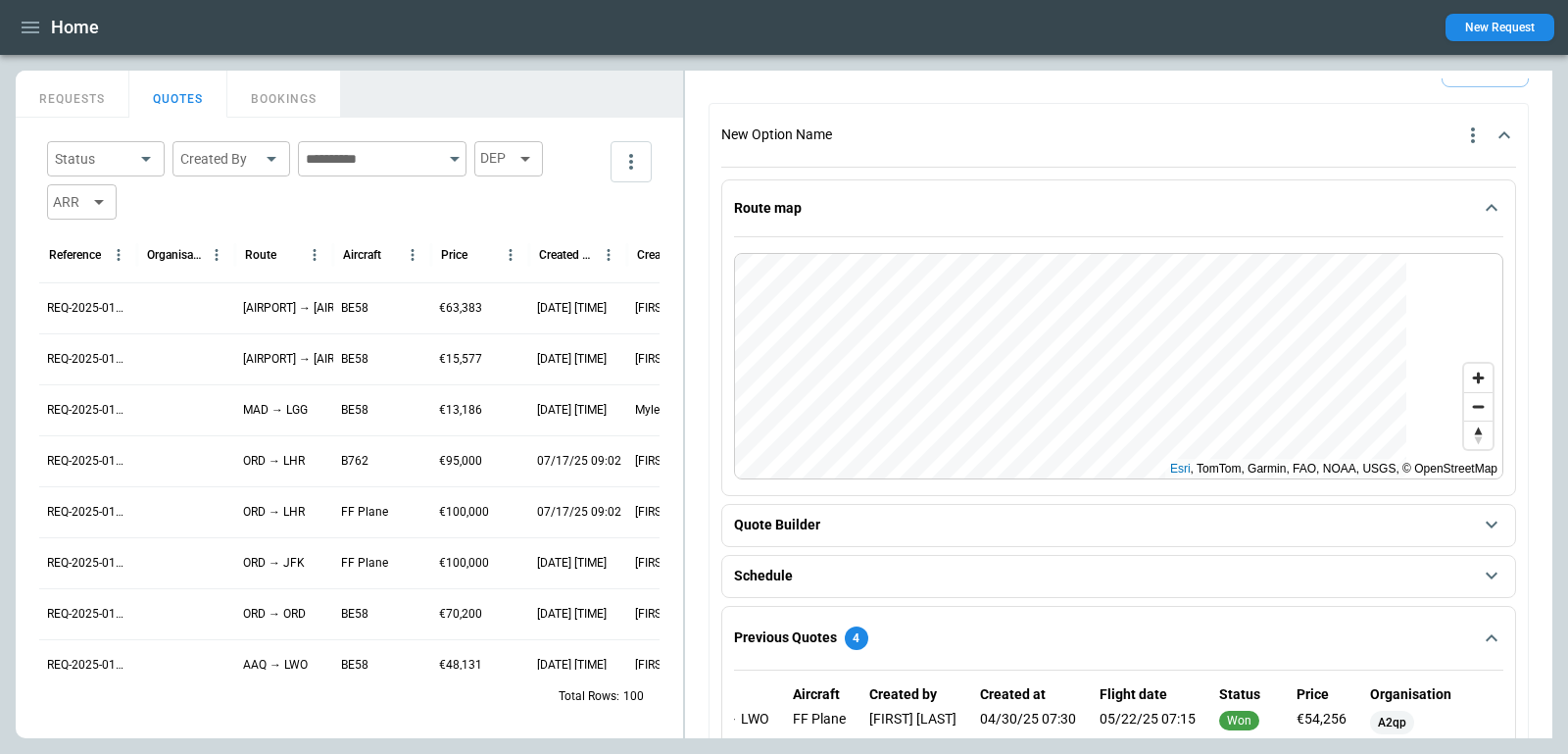 click on "Quote Builder" at bounding box center (1106, 525) 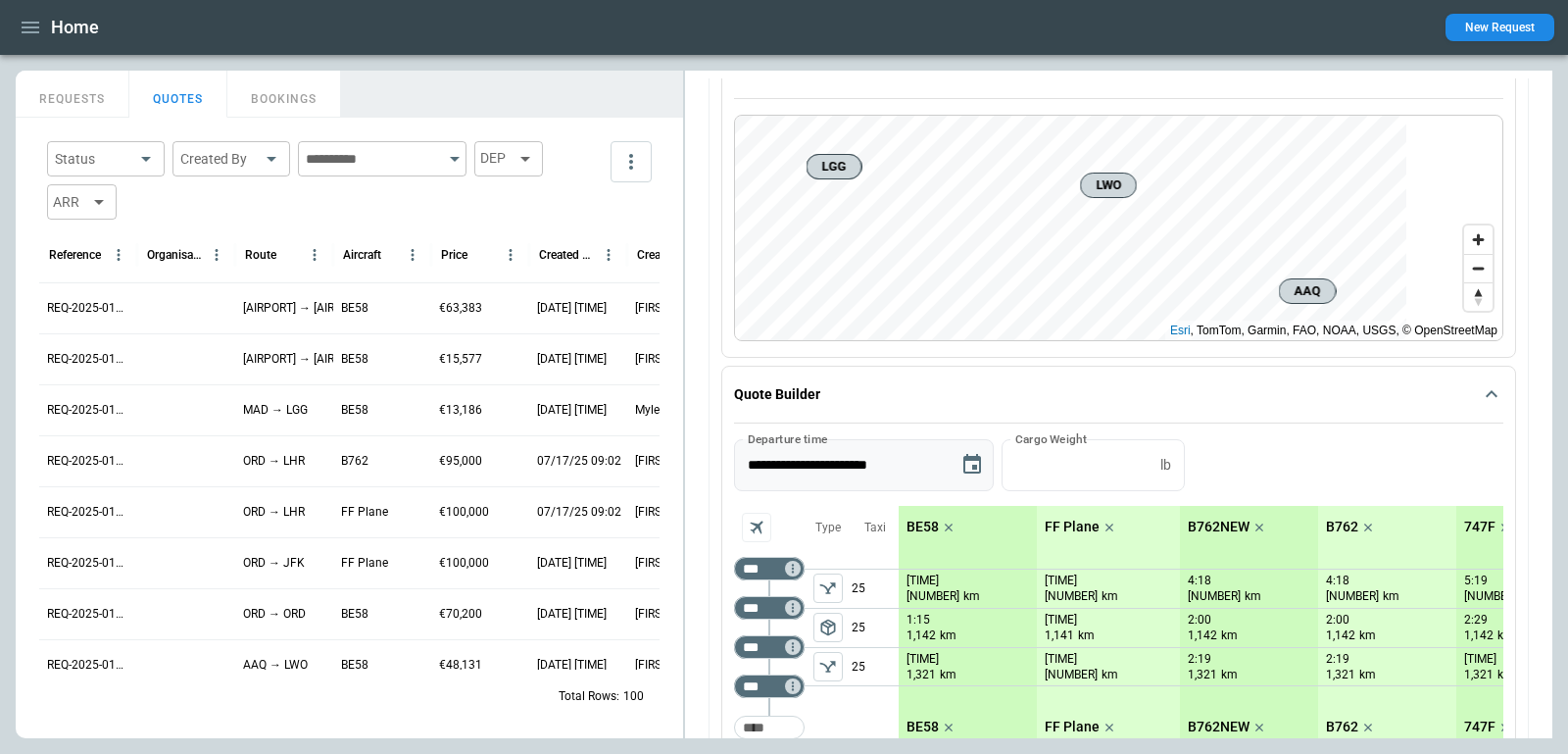 scroll, scrollTop: 176, scrollLeft: 0, axis: vertical 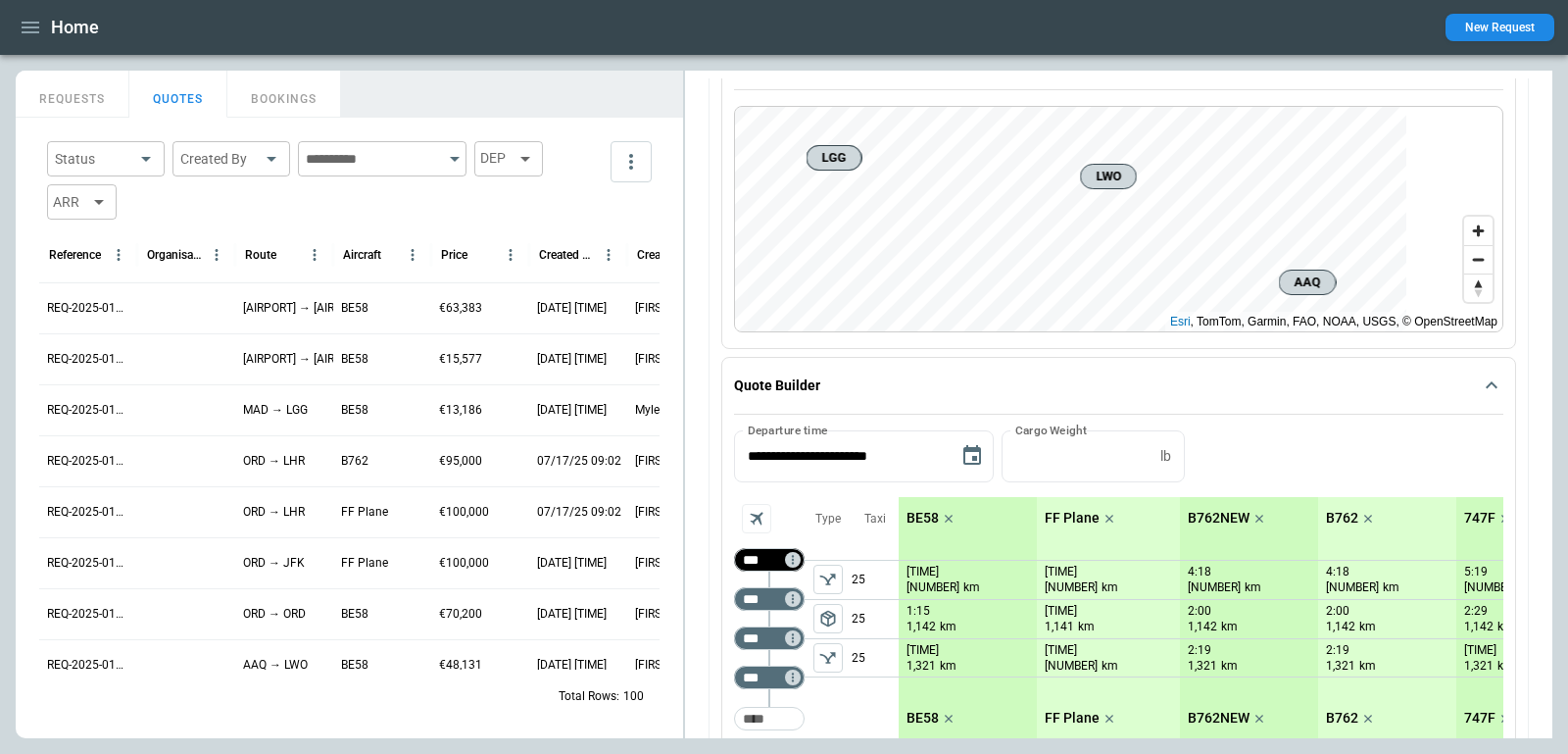 click on "***" at bounding box center [765, 560] 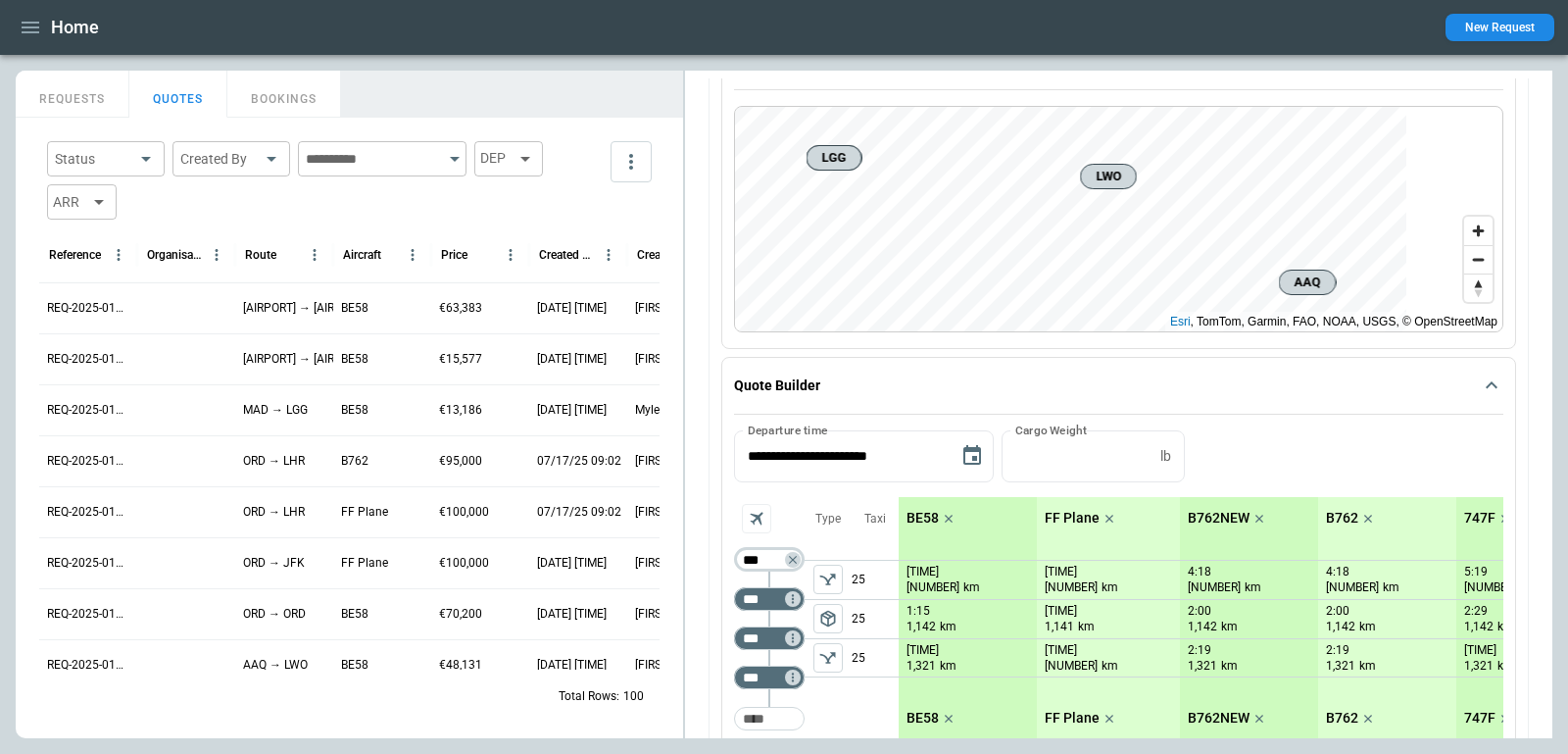 click on "***" at bounding box center (765, 560) 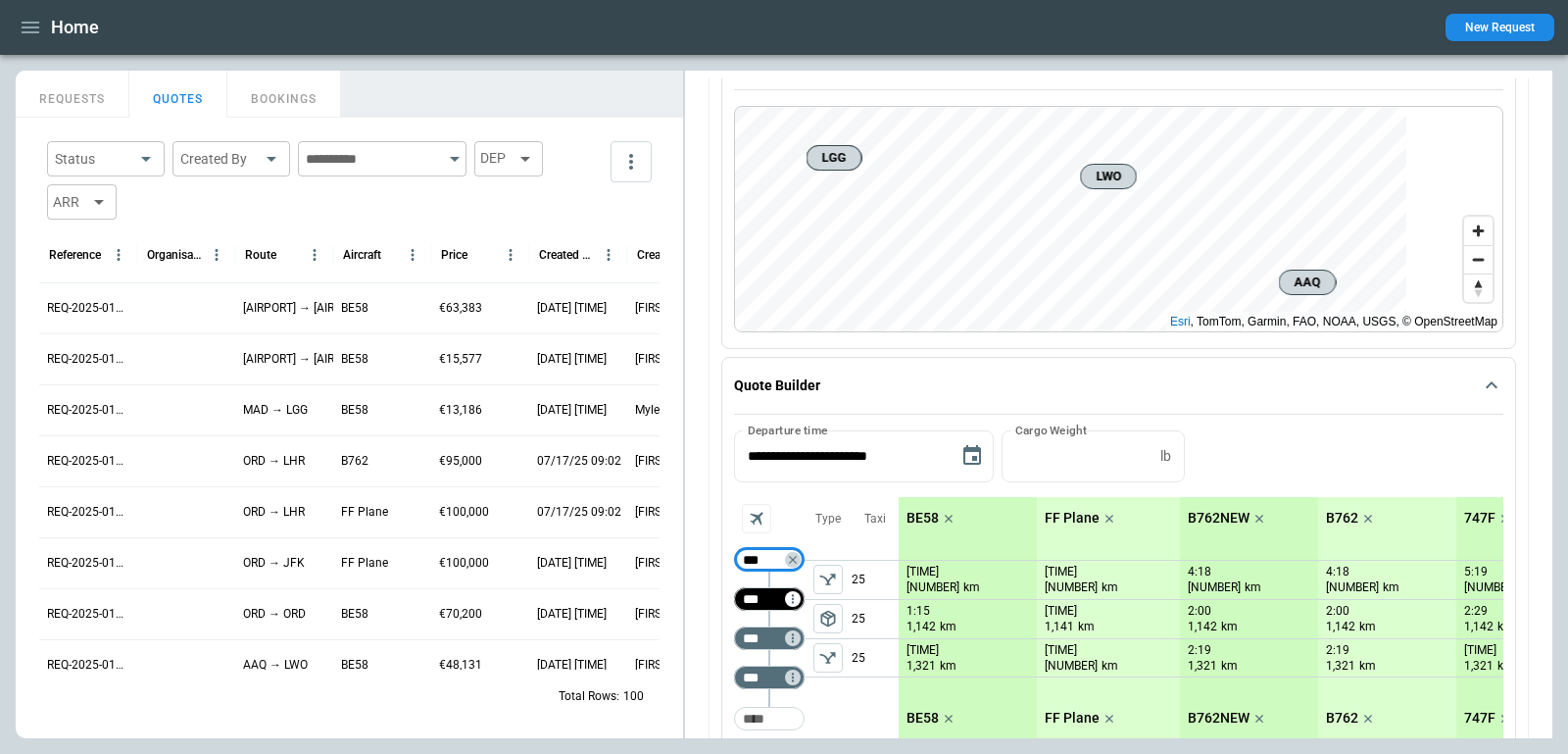 click on "*** ​" at bounding box center (769, 599) 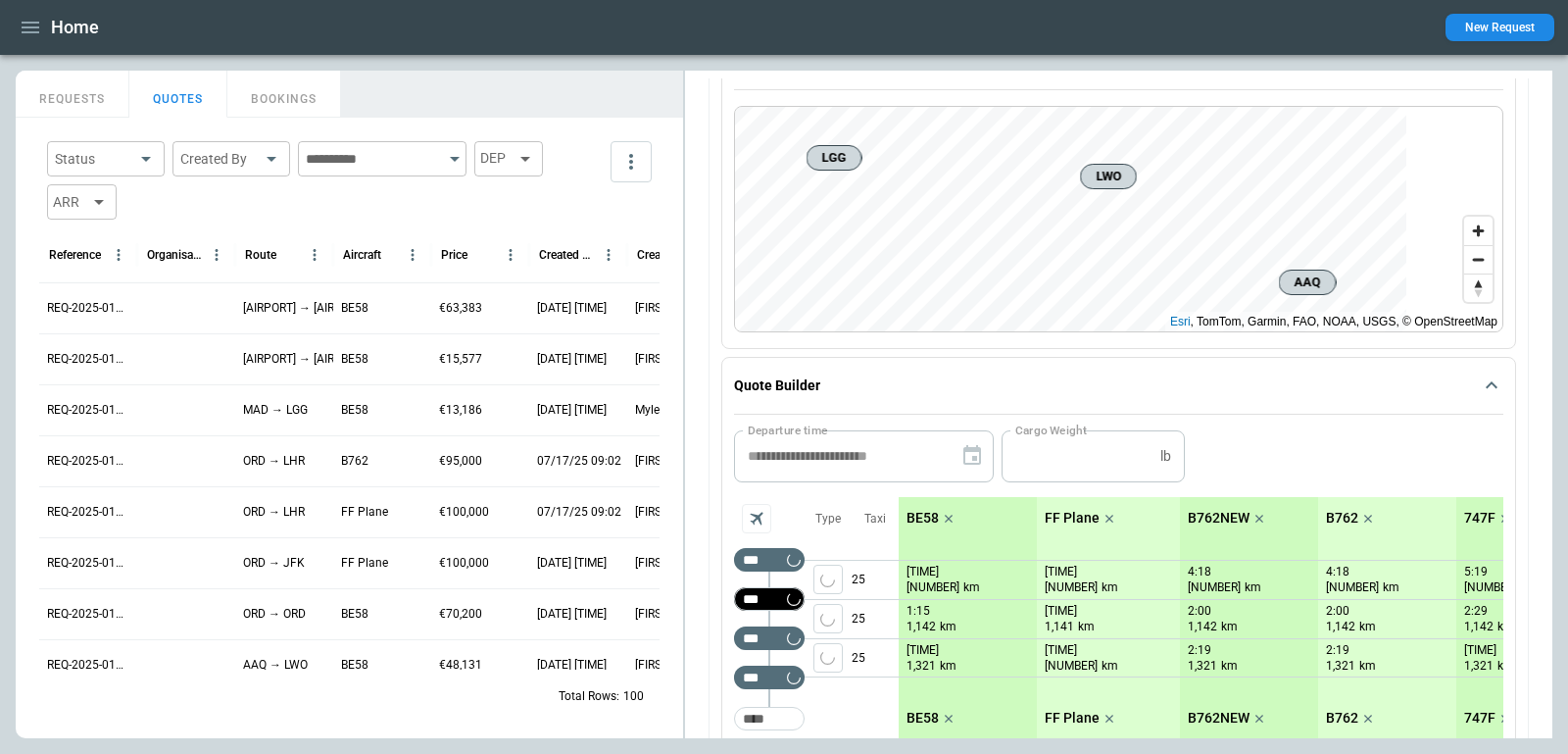 scroll, scrollTop: 0, scrollLeft: 0, axis: both 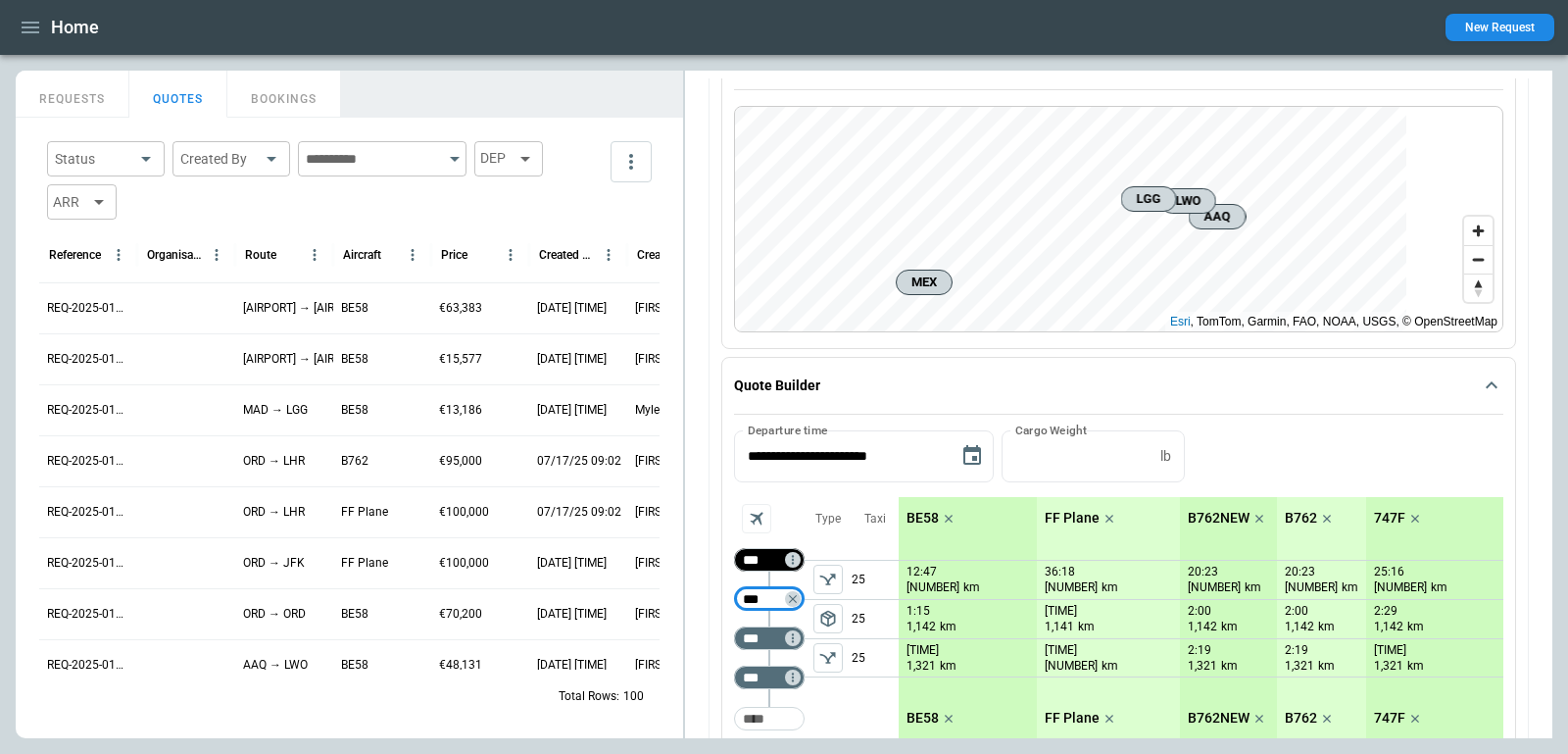 click on "***" at bounding box center [765, 560] 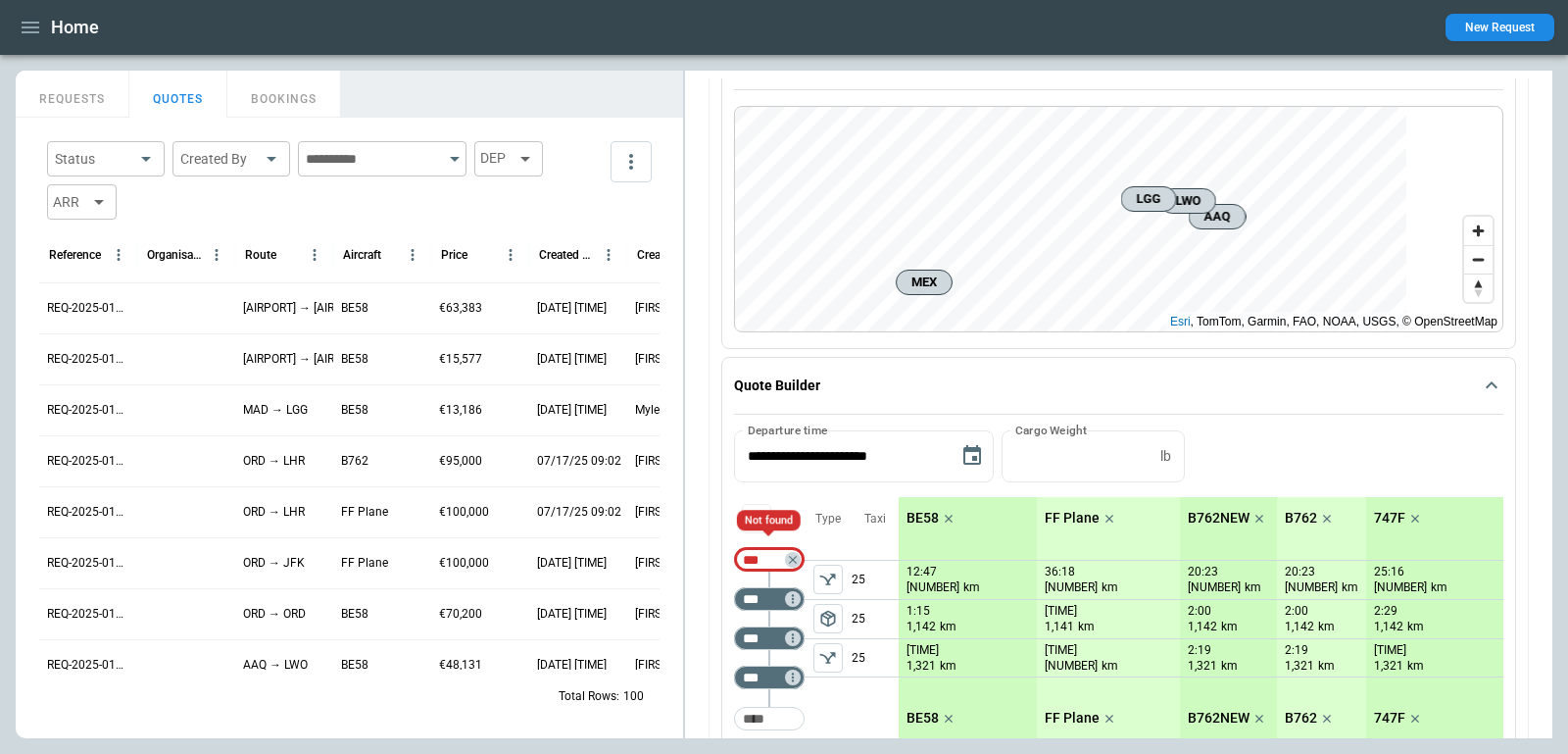click on "***" at bounding box center [765, 560] 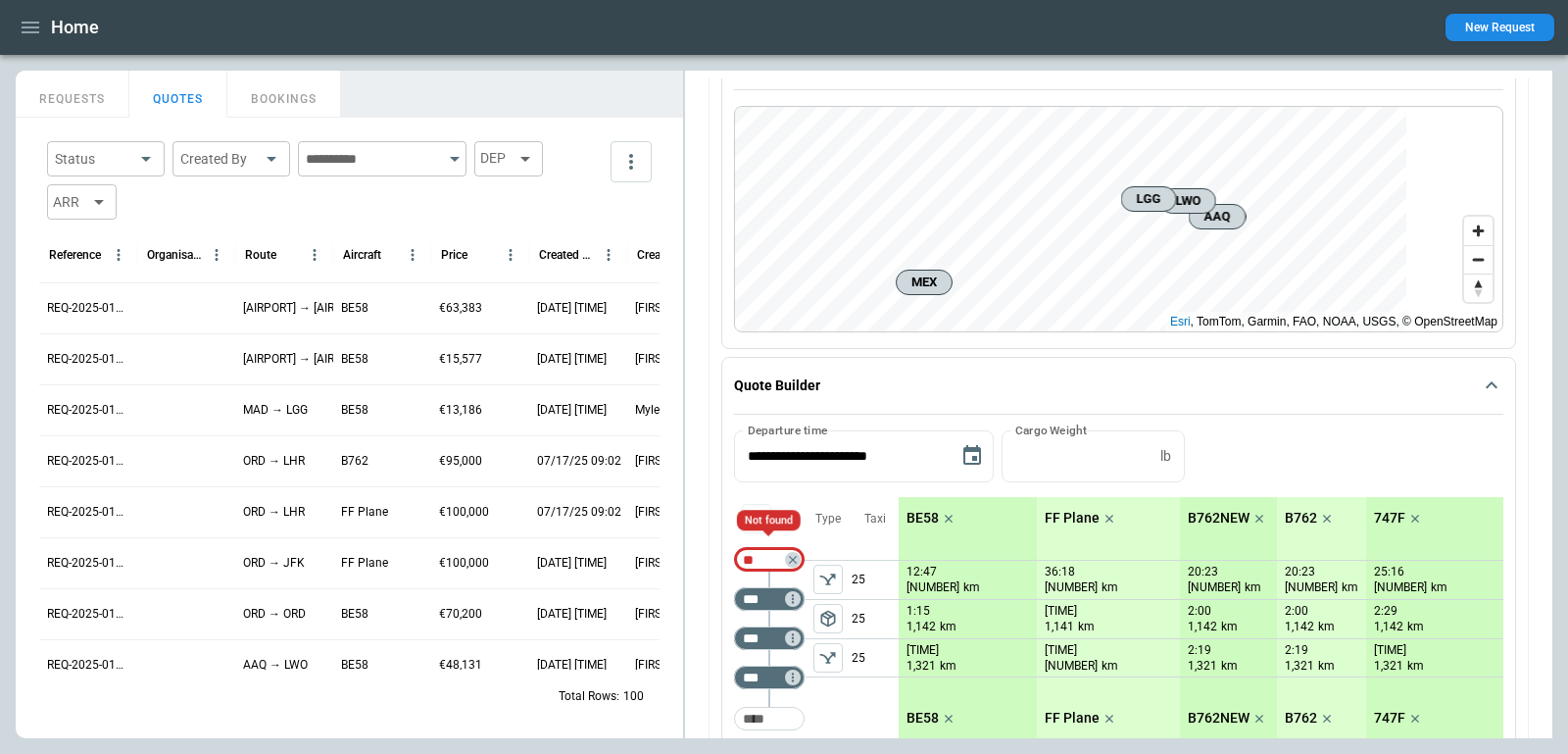 type on "*" 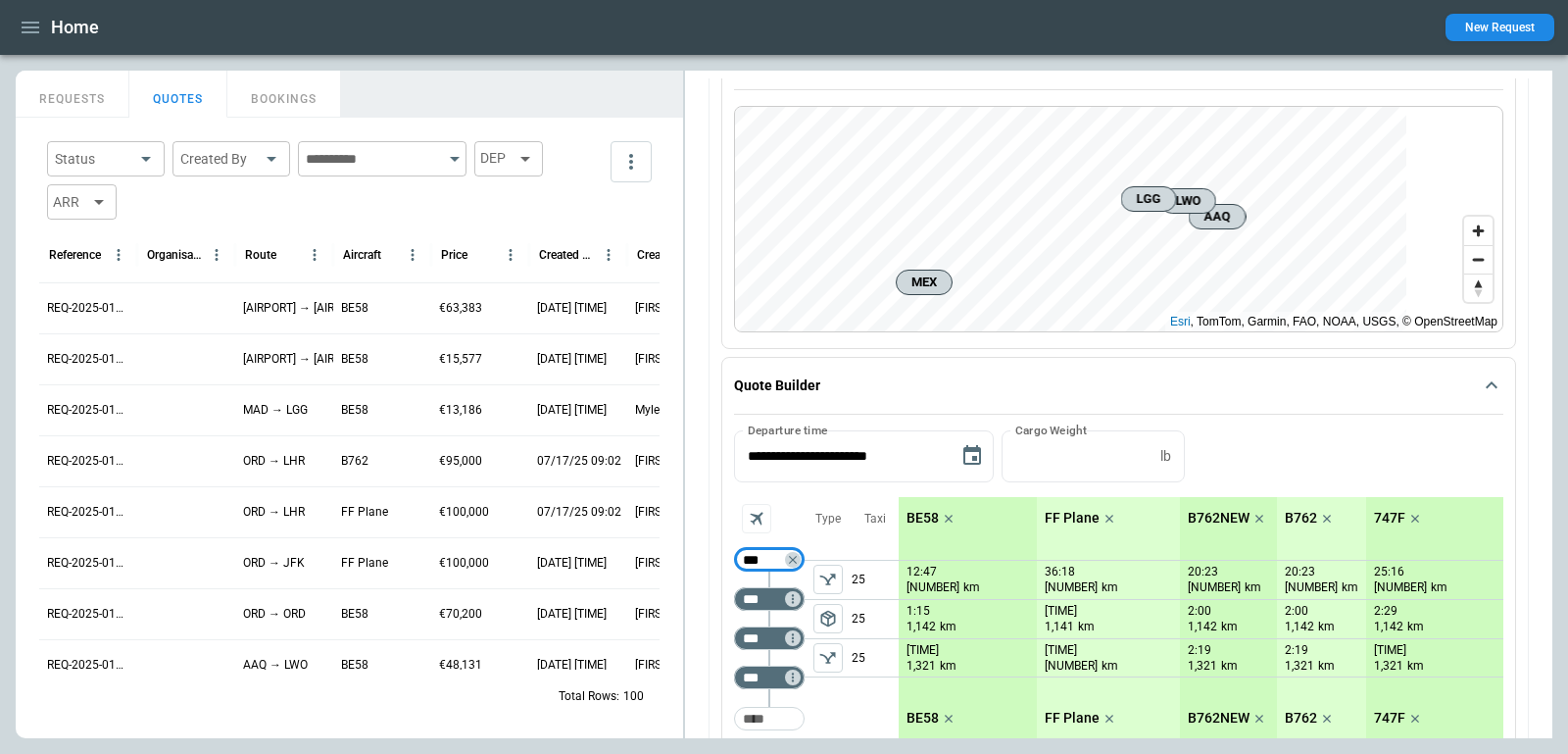type on "***" 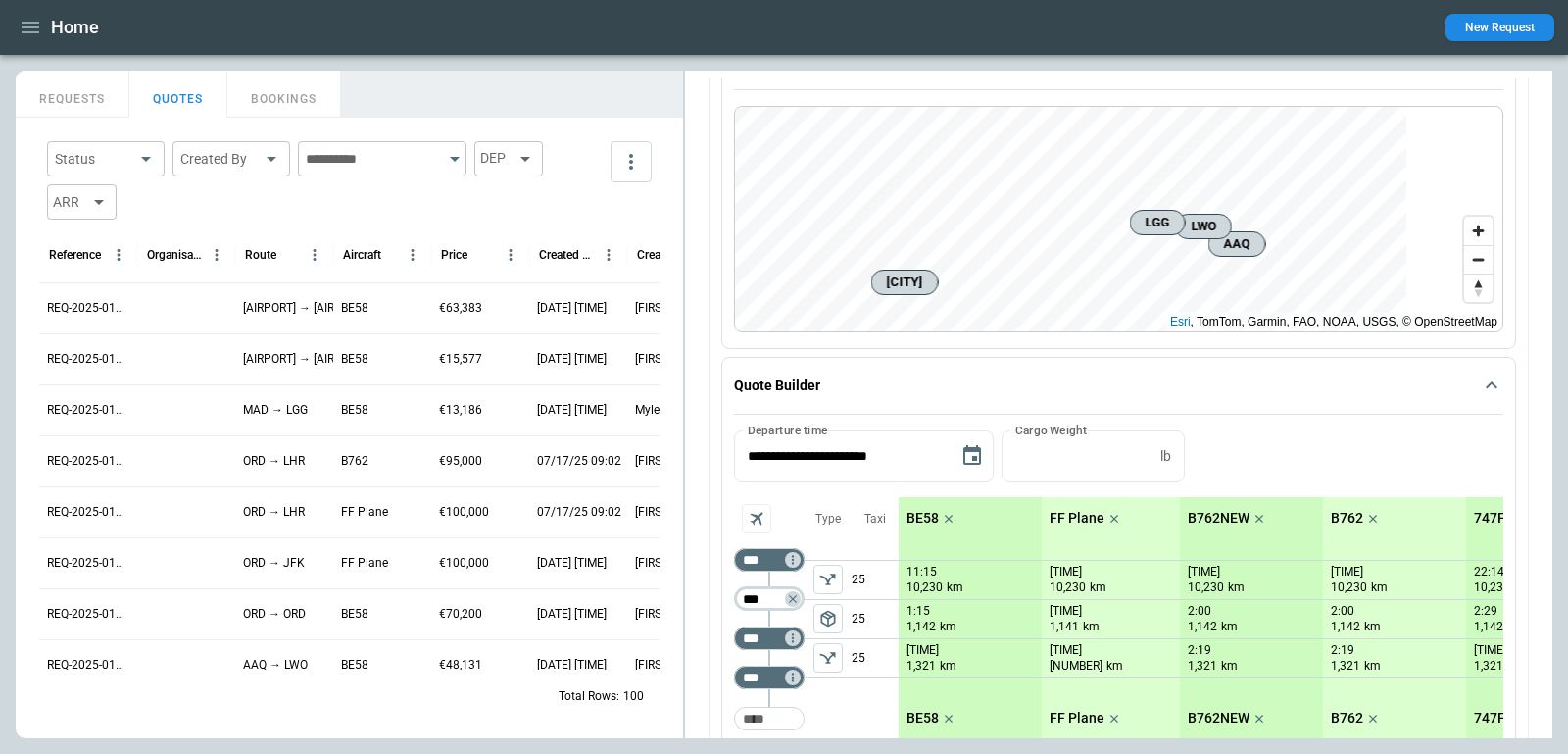type on "***" 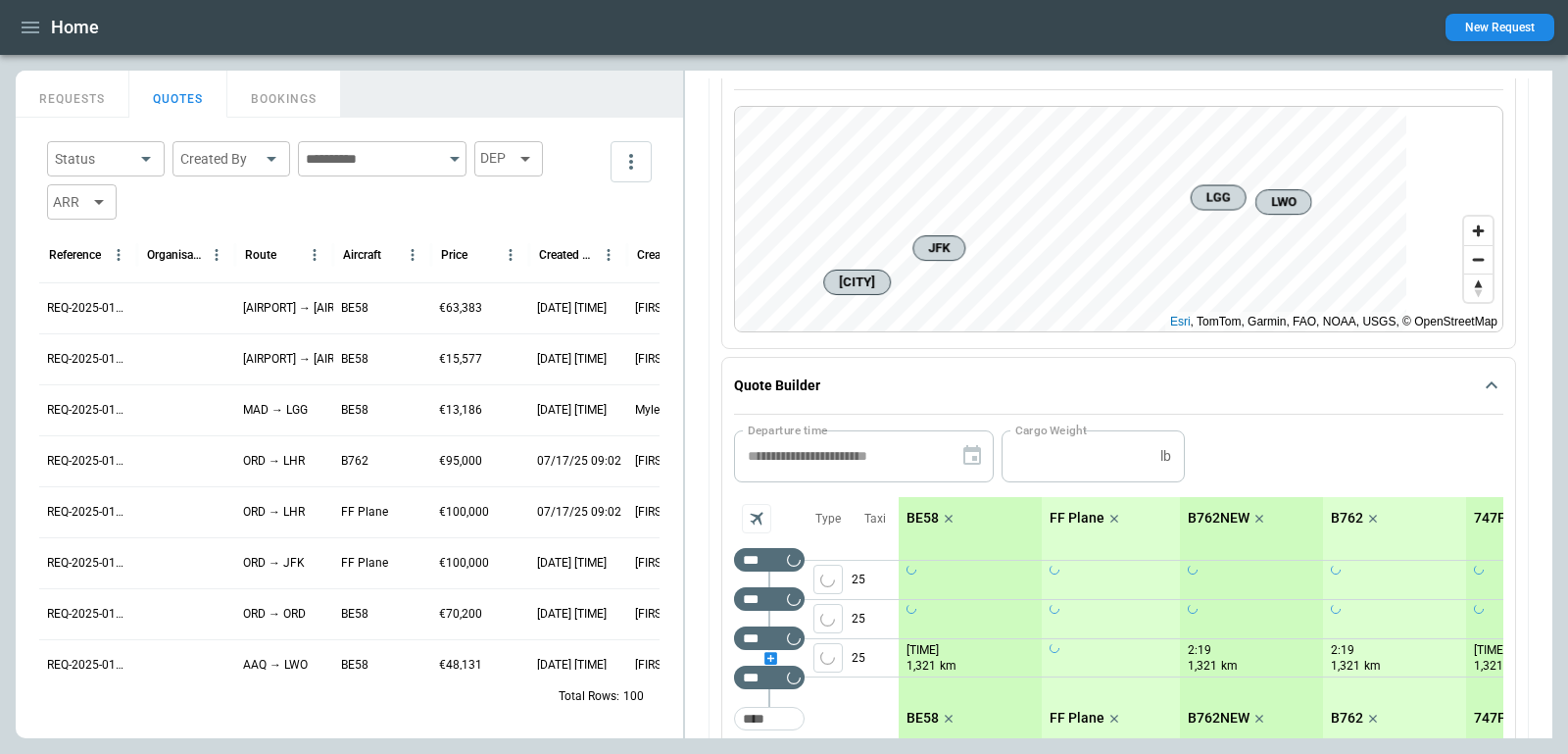 click at bounding box center [769, 658] 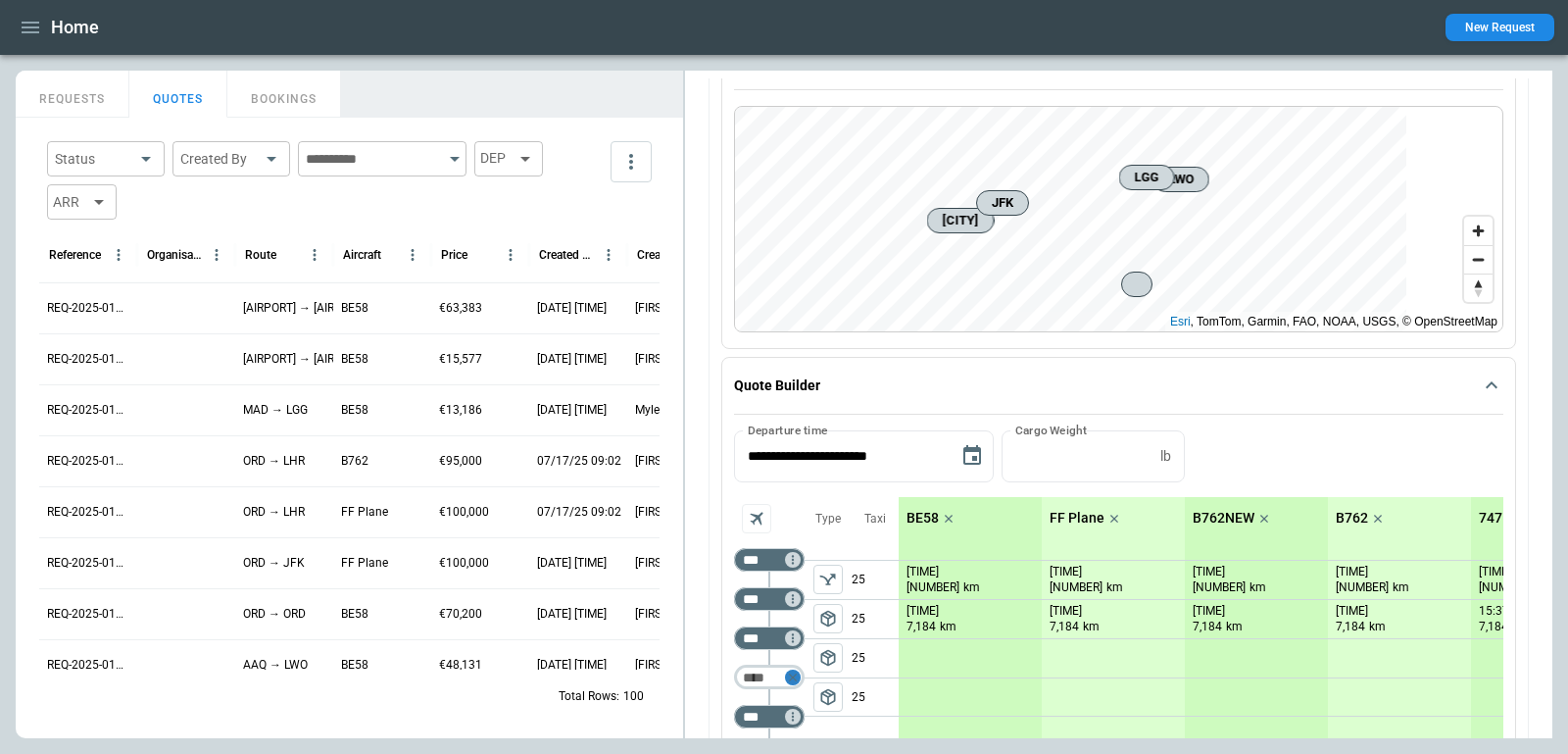 click 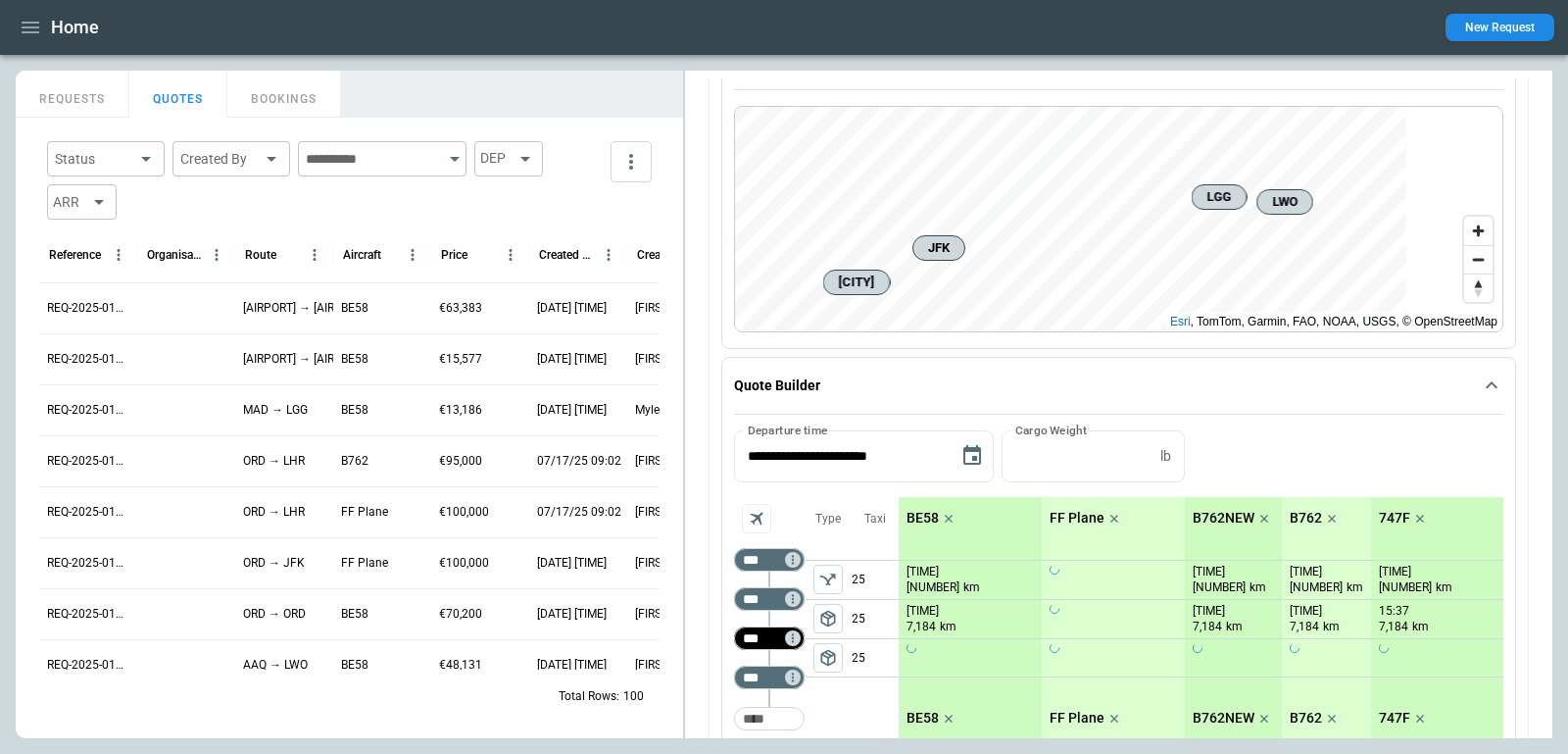 click on "***" at bounding box center [765, 638] 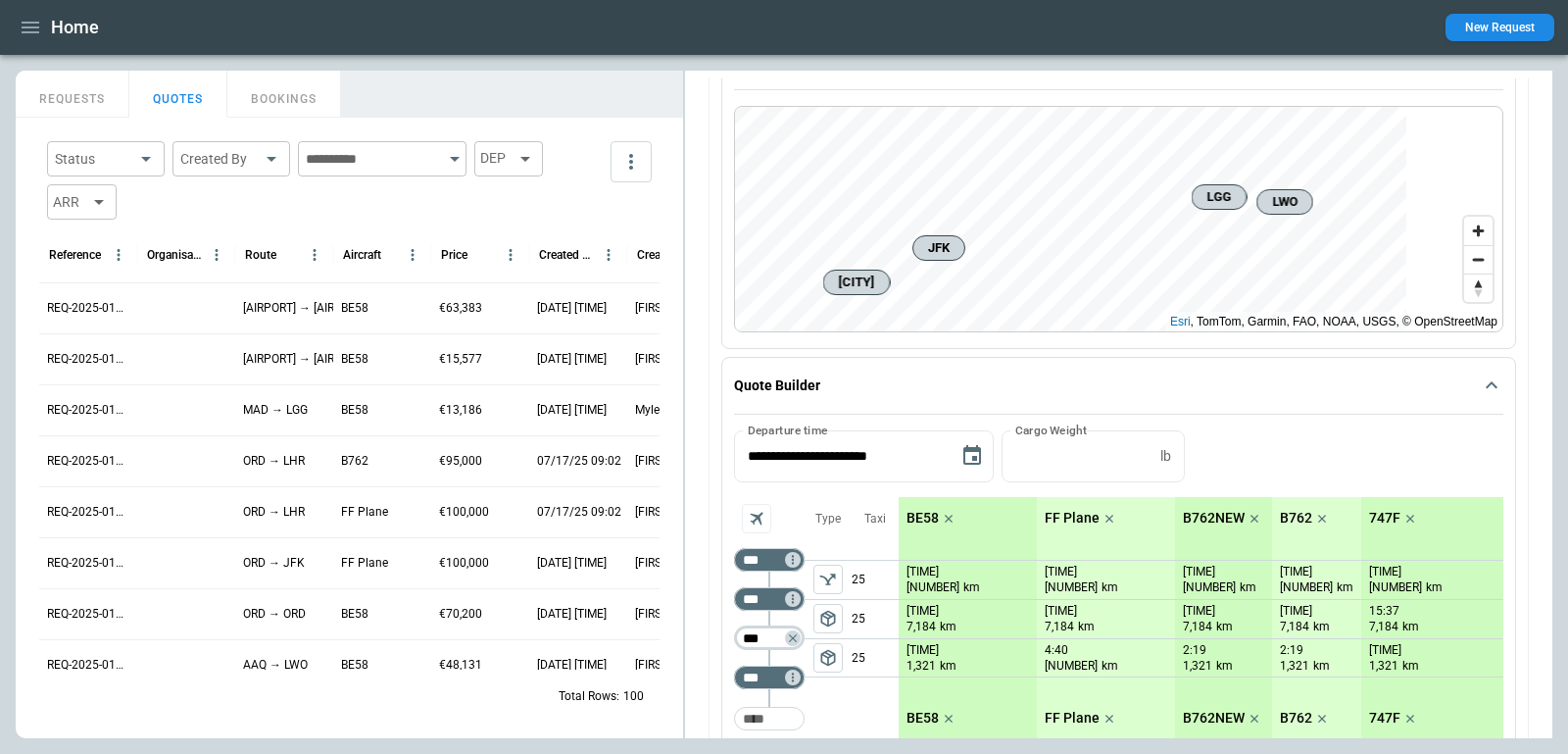type on "***" 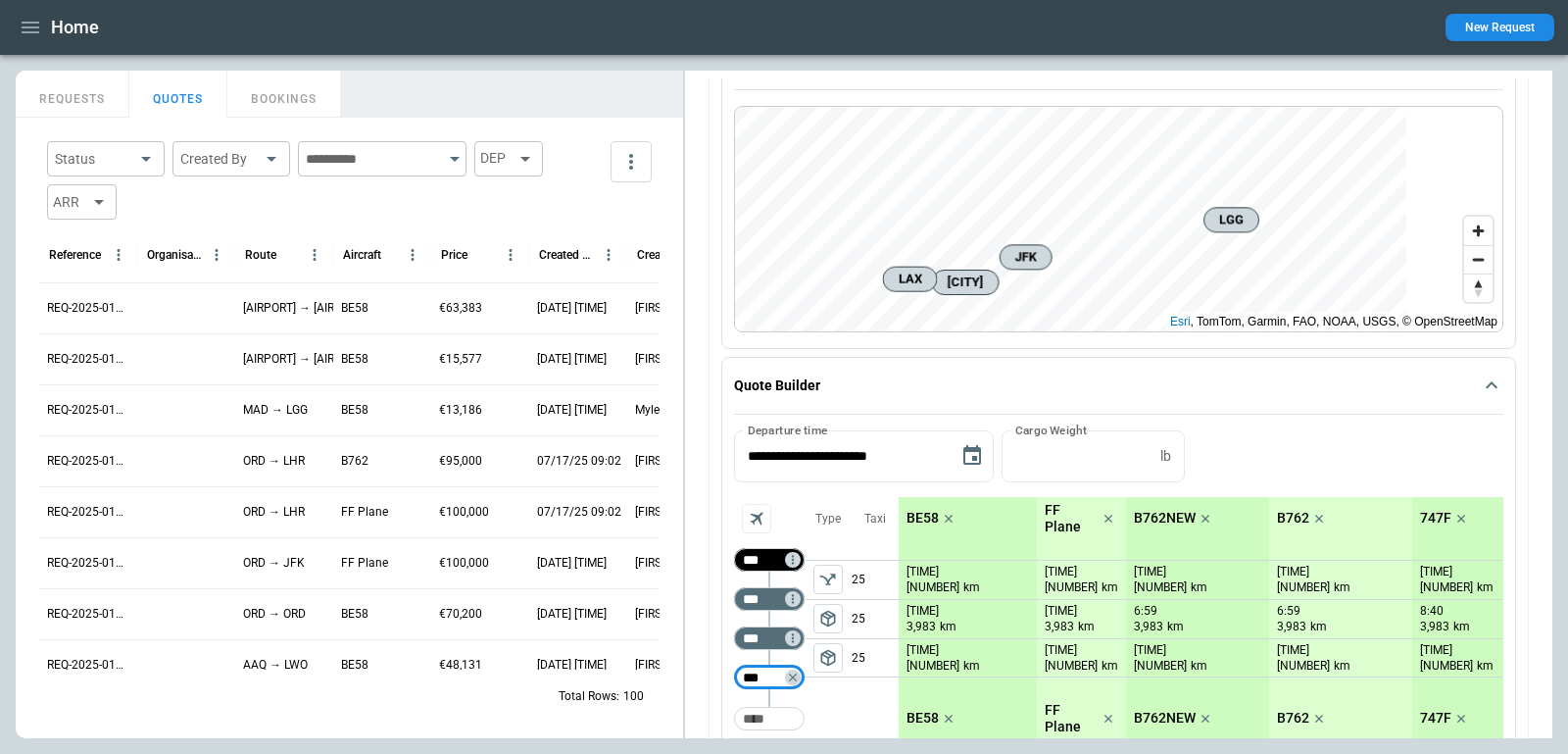 click on "***" at bounding box center [765, 560] 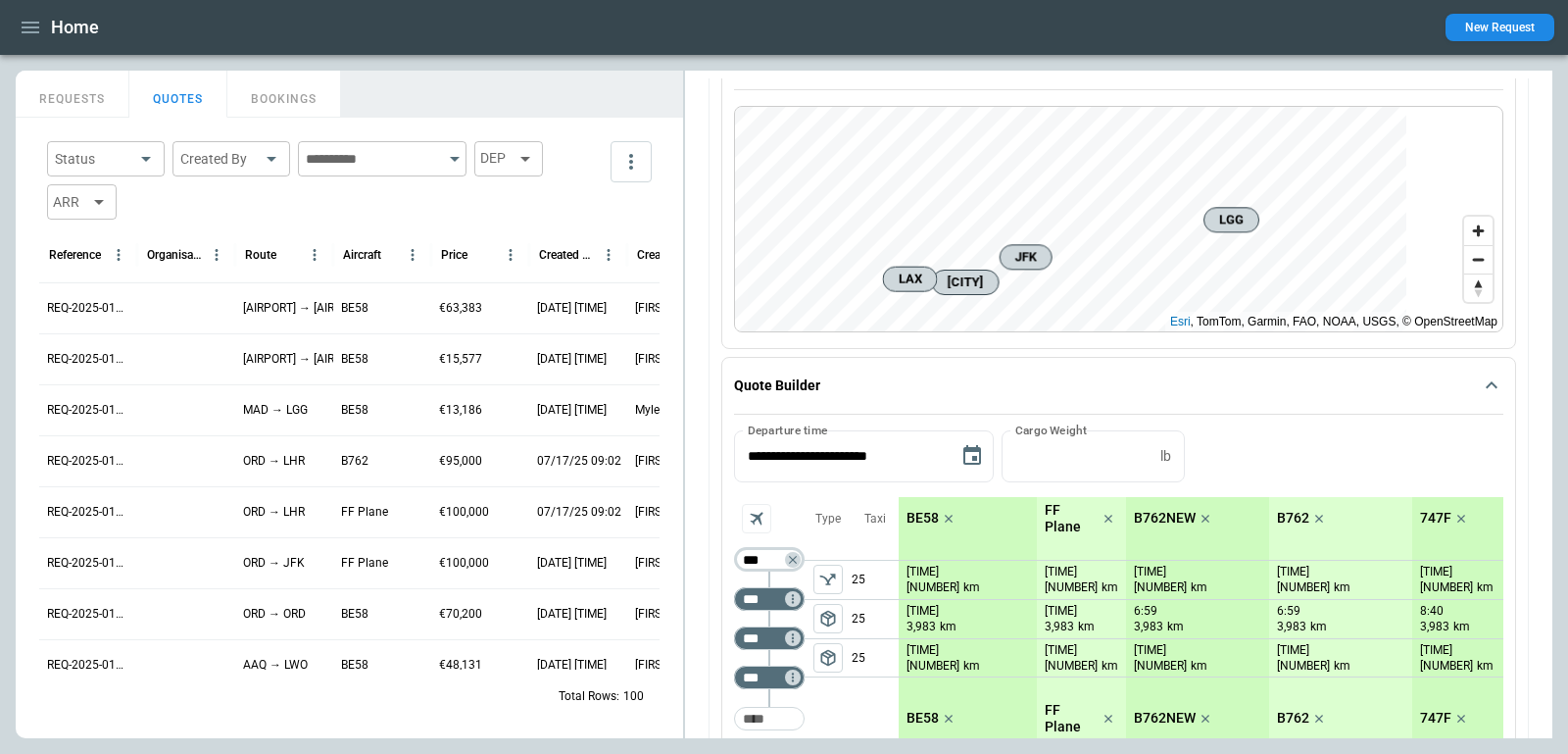 click on "***" at bounding box center (765, 560) 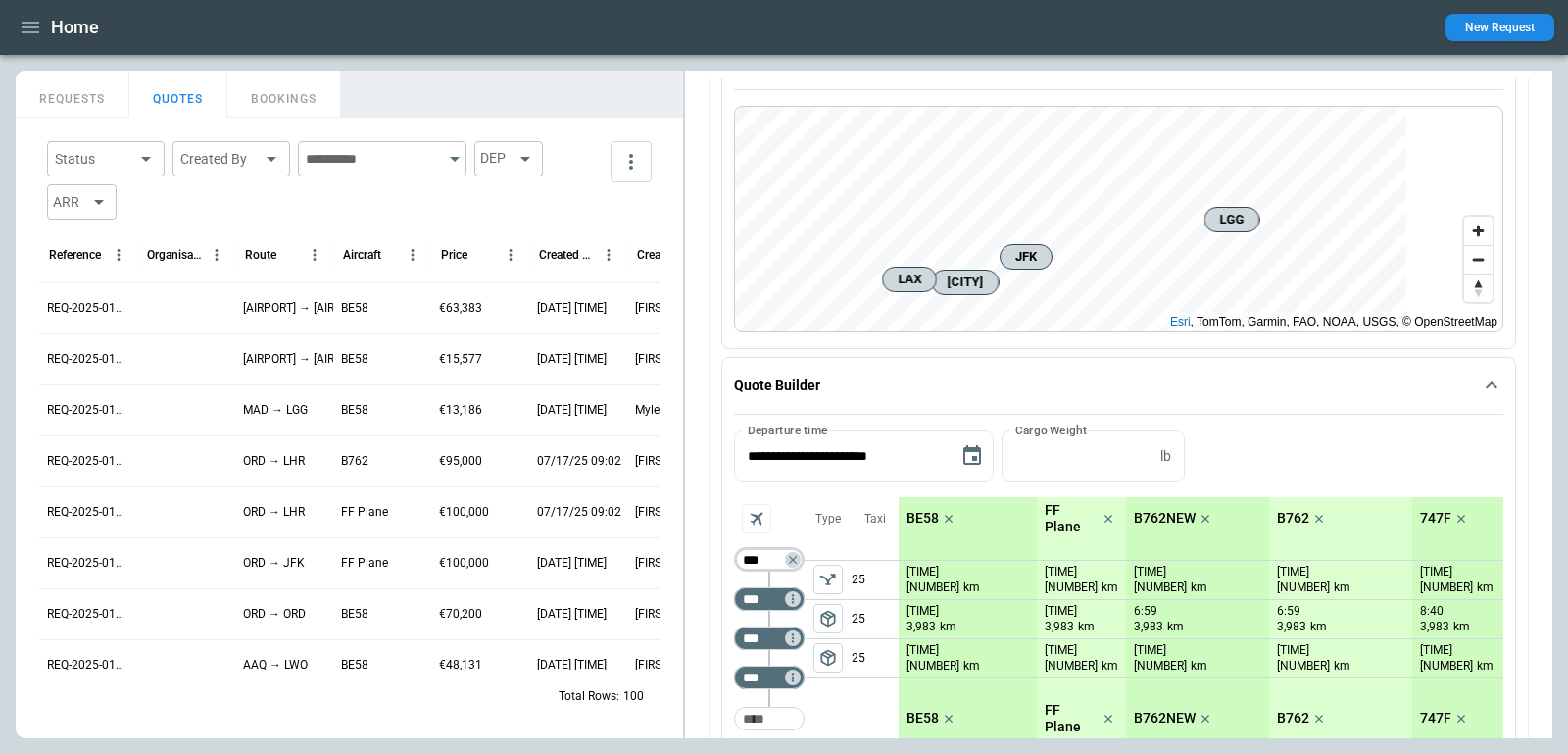 type on "***" 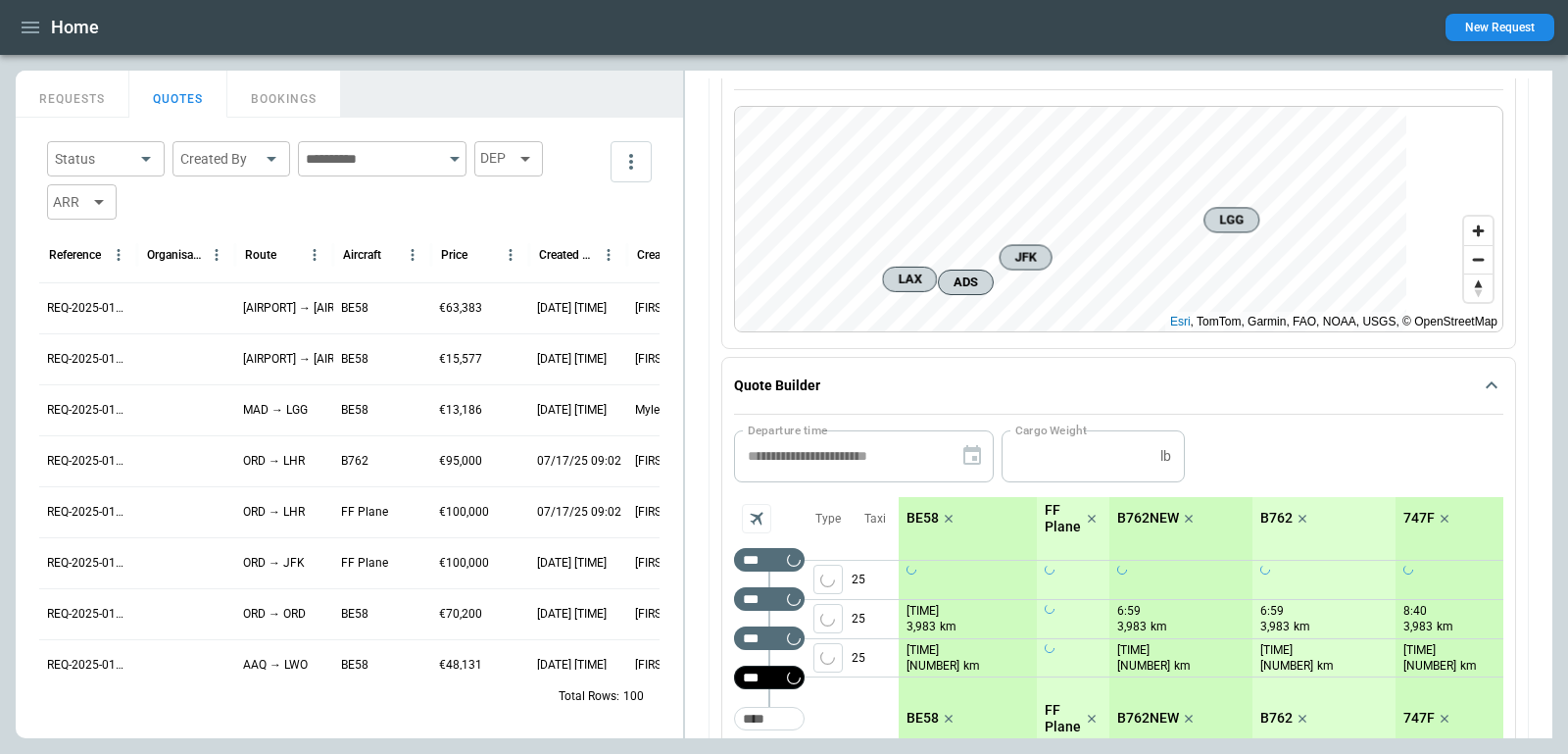 click on "*** ​" at bounding box center [769, 678] 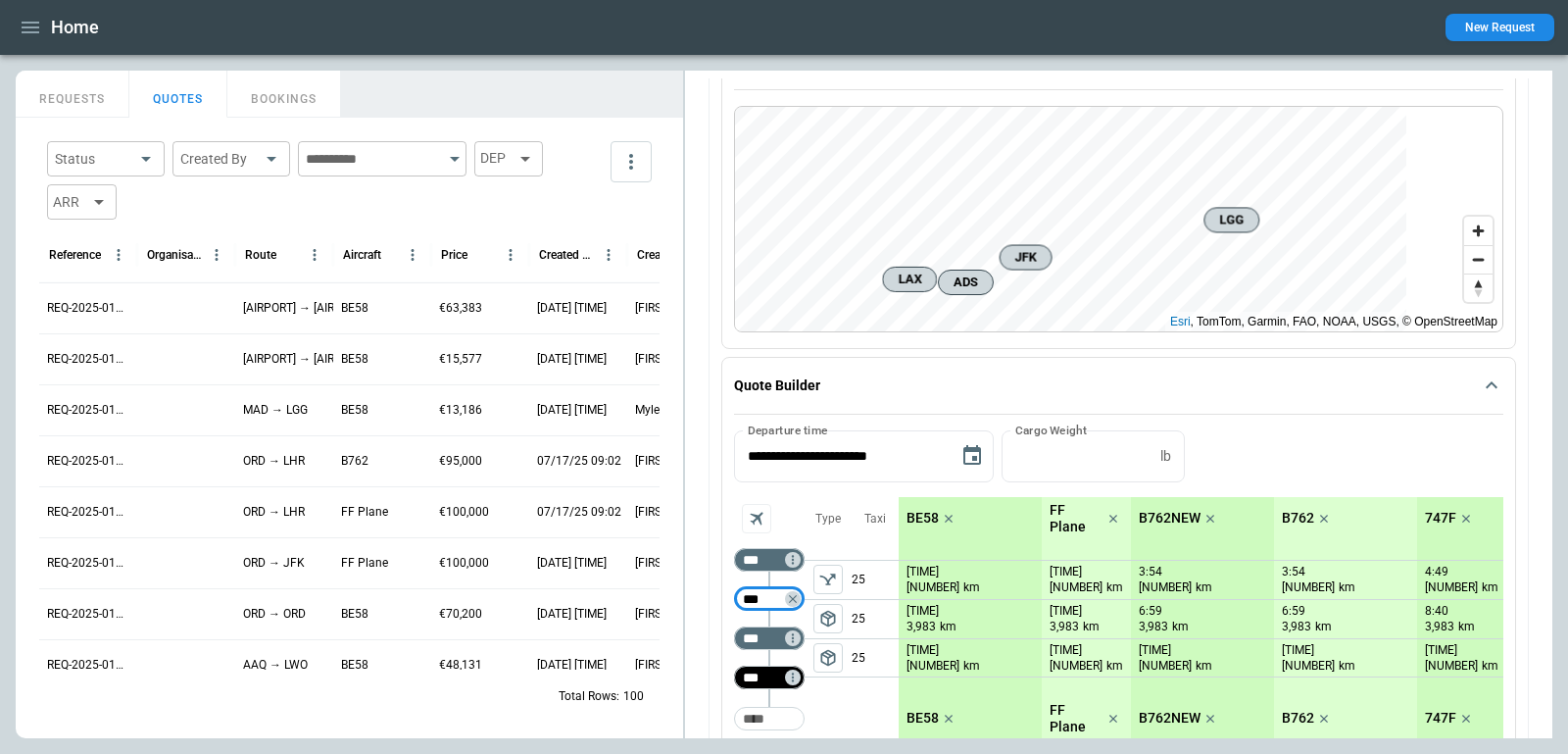 click on "***" at bounding box center (765, 678) 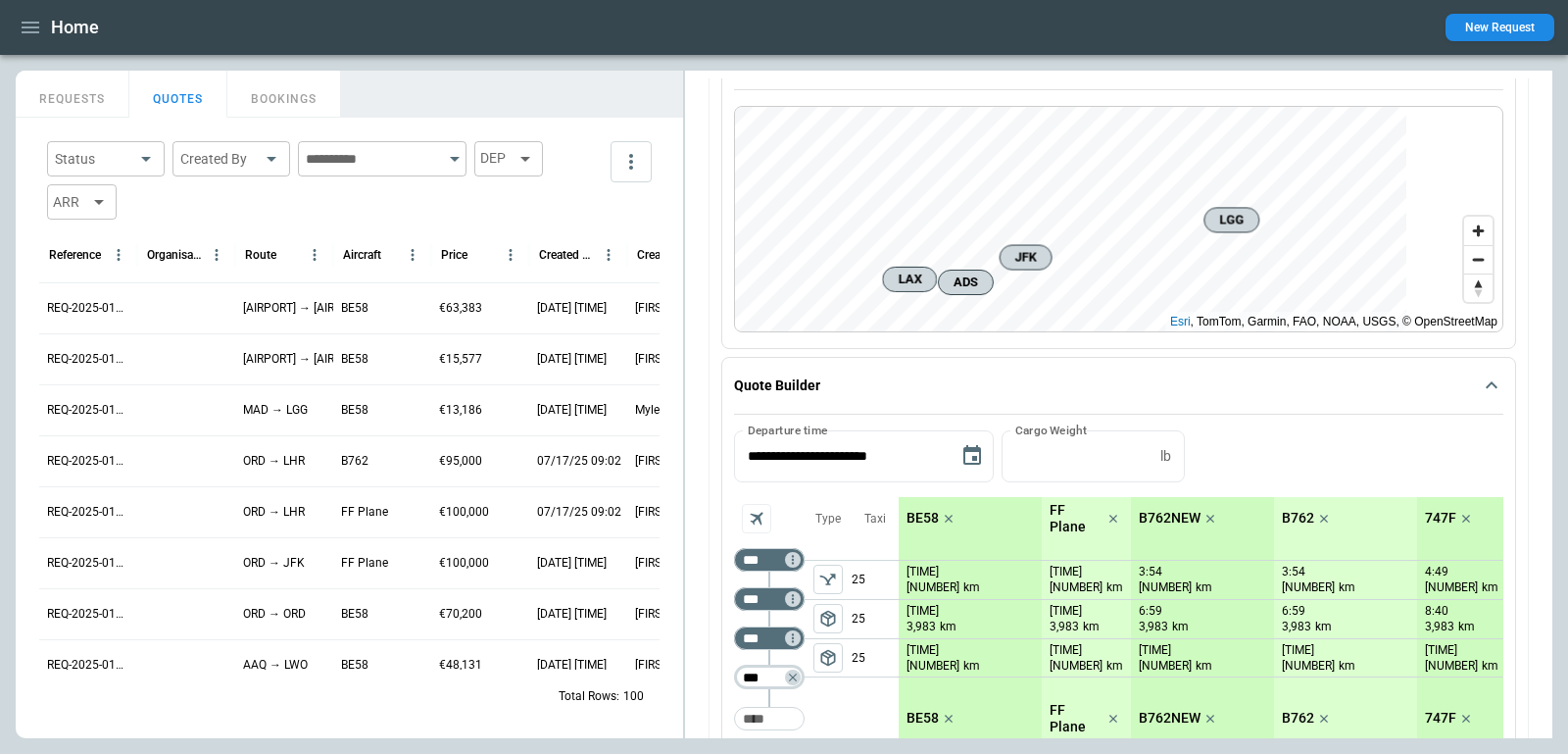 click on "***" at bounding box center [765, 678] 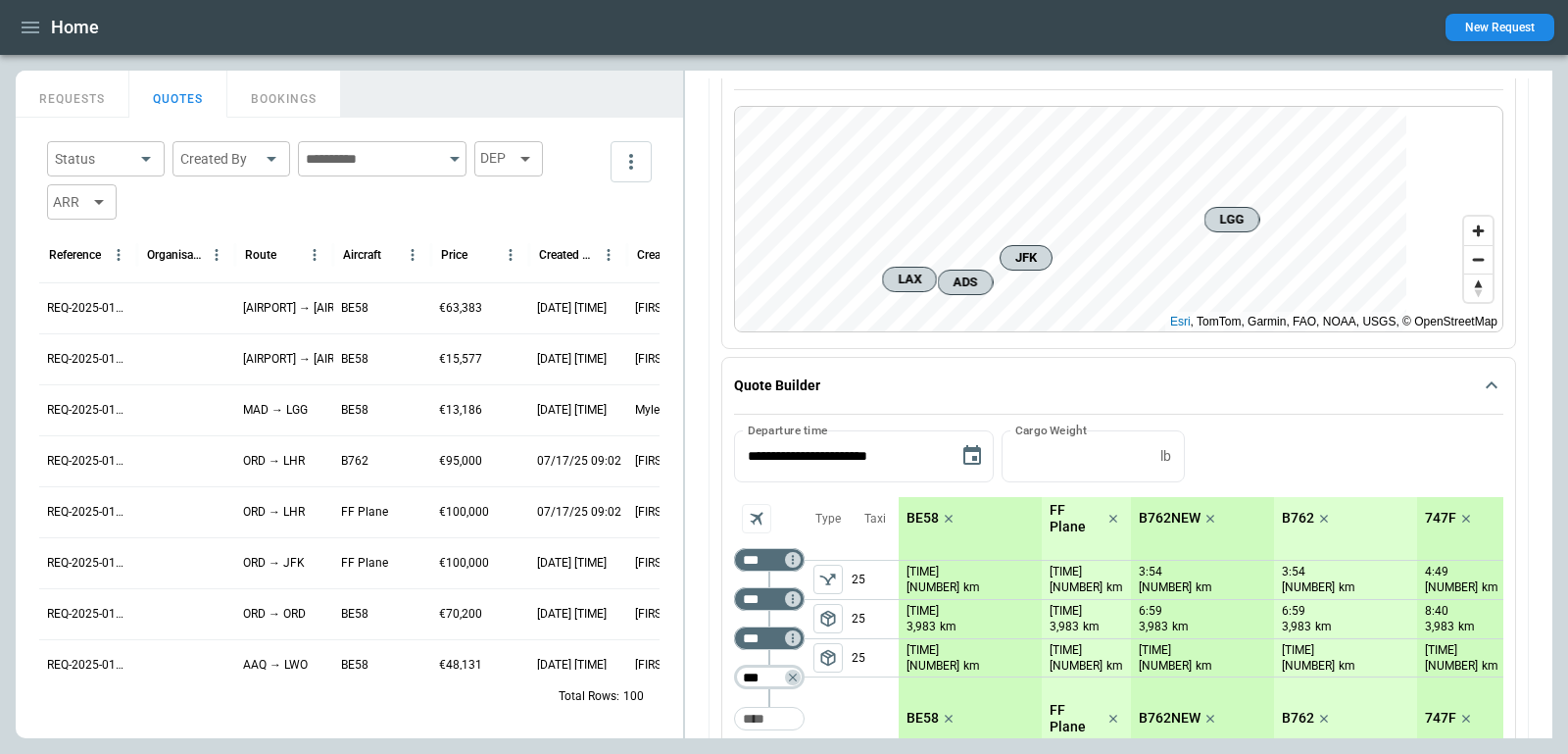 type on "***" 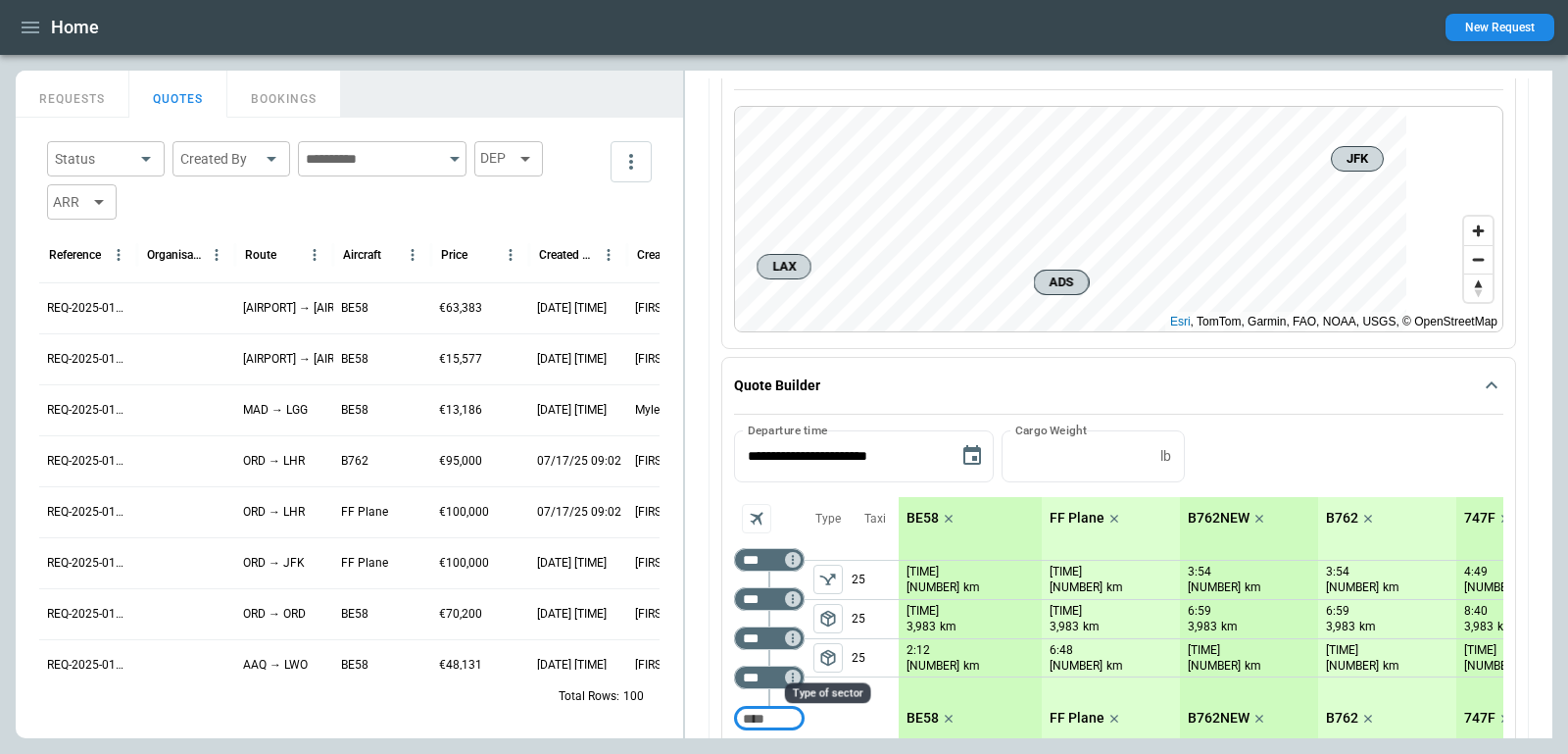 click on "package_2" at bounding box center (828, 658) 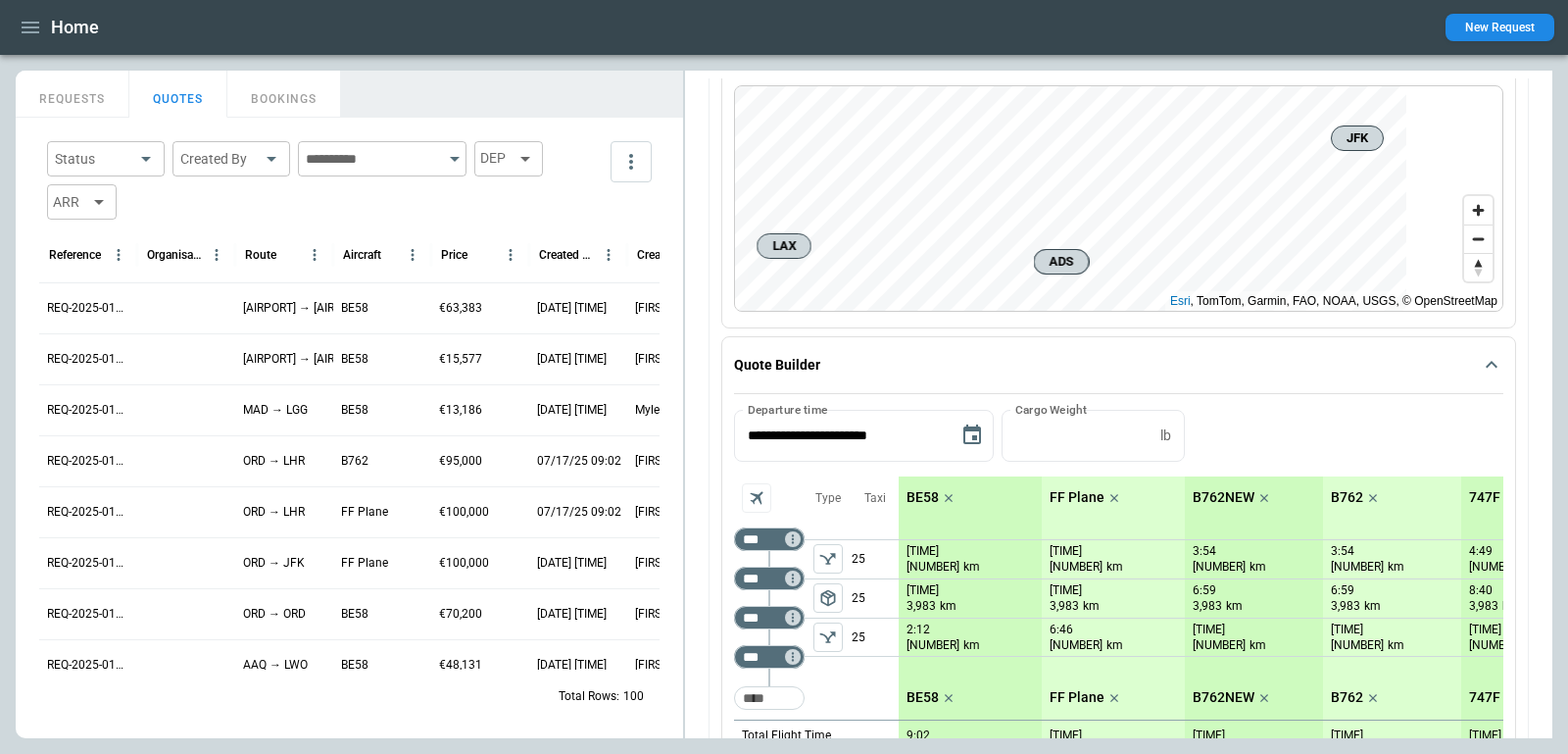 scroll, scrollTop: 0, scrollLeft: 0, axis: both 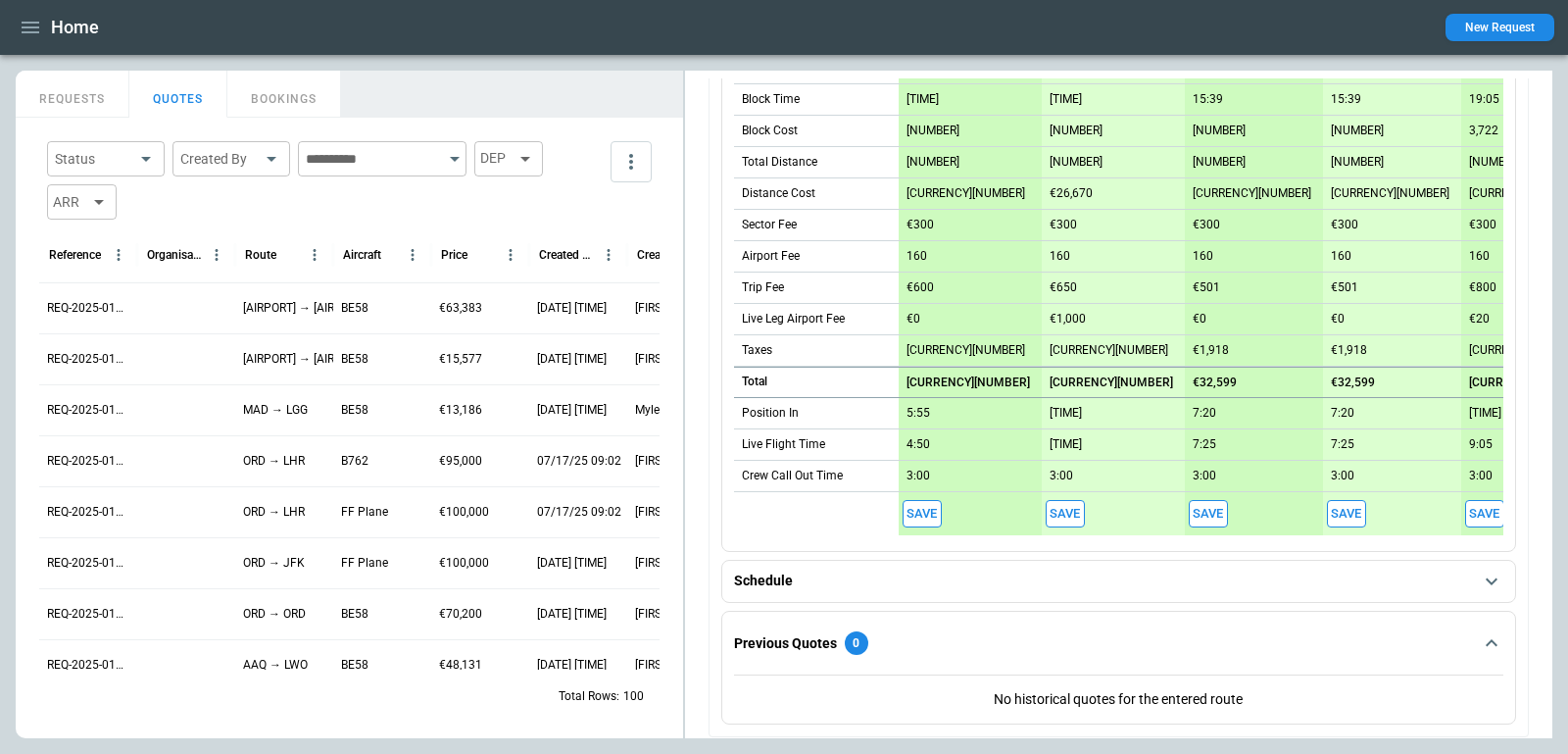 click on "Schedule" at bounding box center (1118, 581) 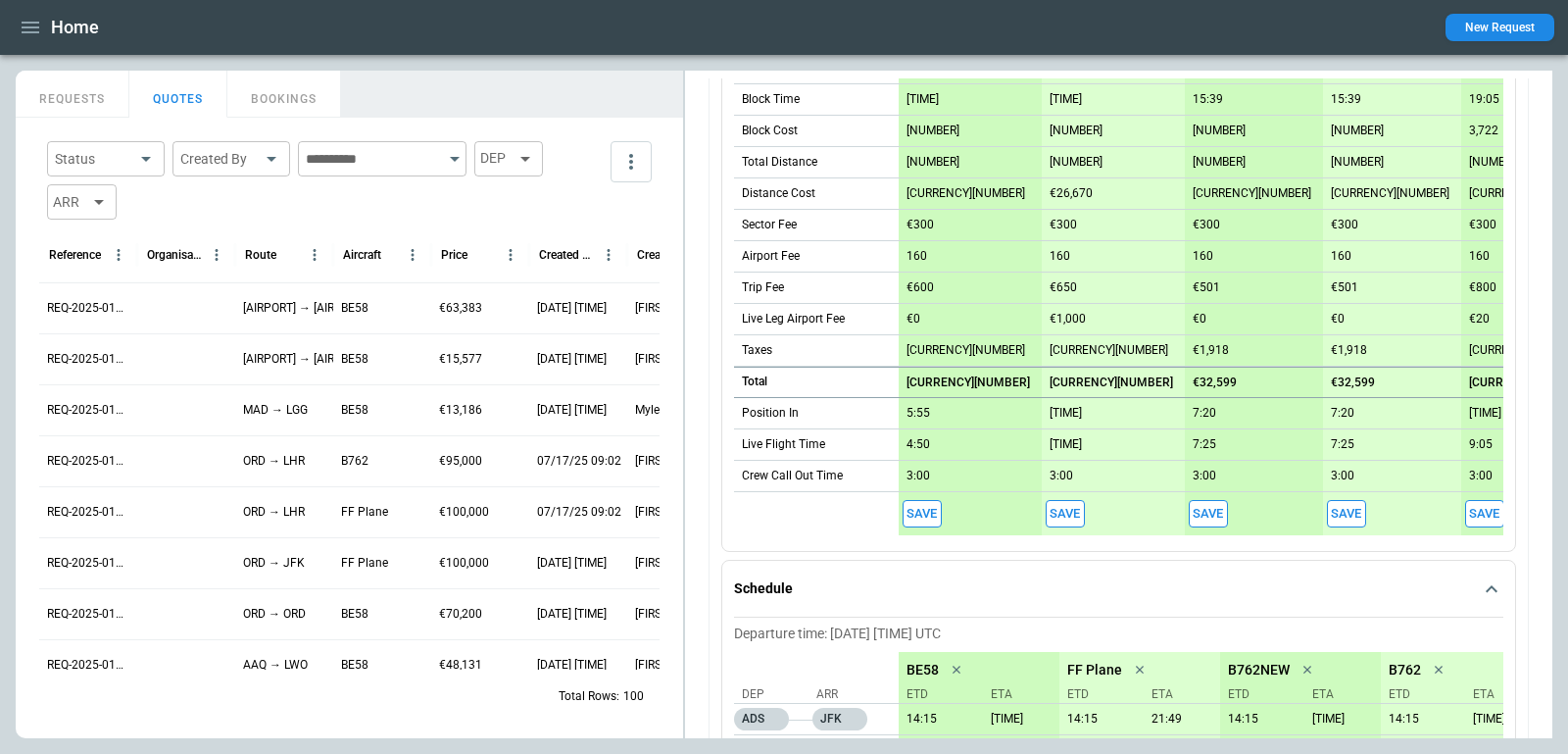 scroll, scrollTop: 1108, scrollLeft: 0, axis: vertical 